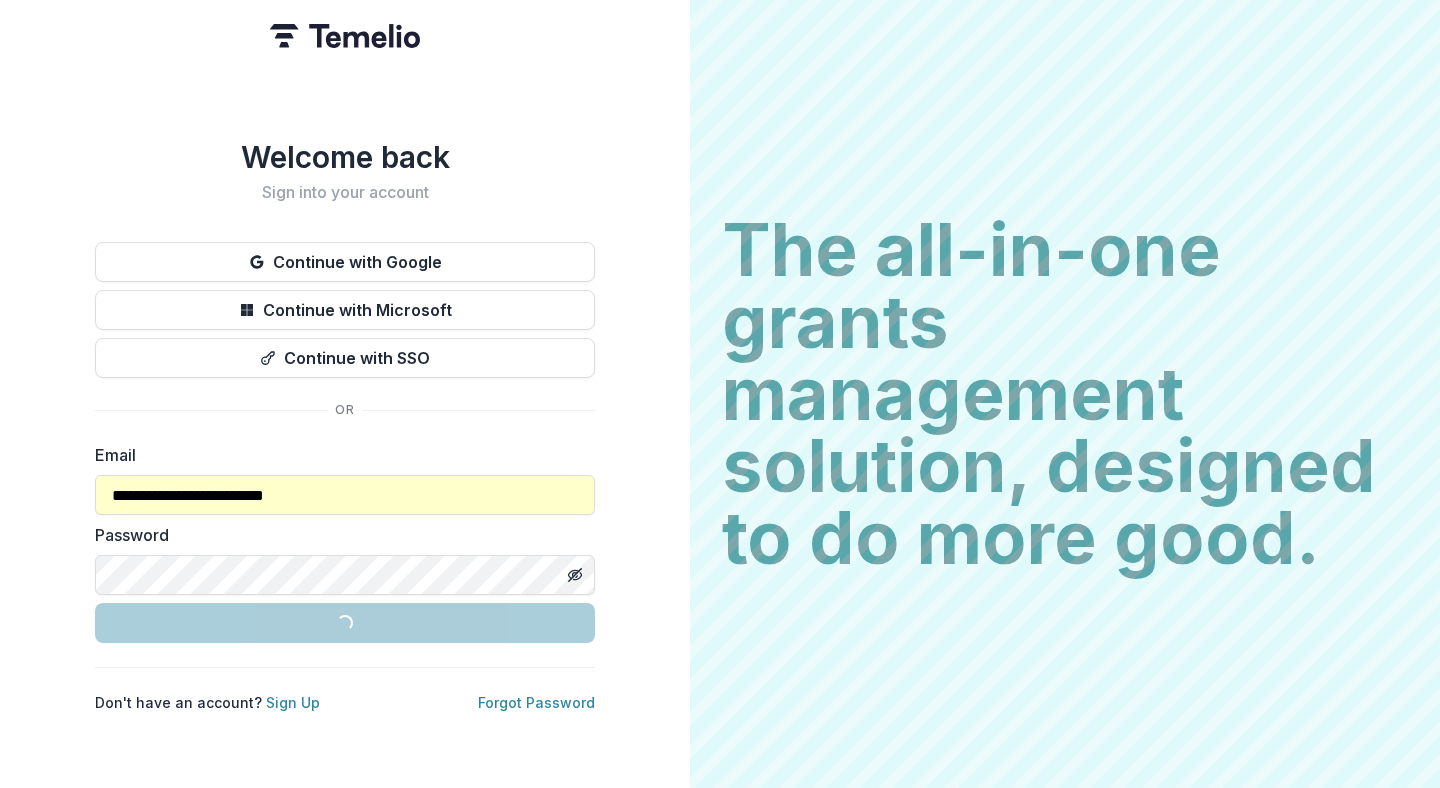 scroll, scrollTop: 0, scrollLeft: 0, axis: both 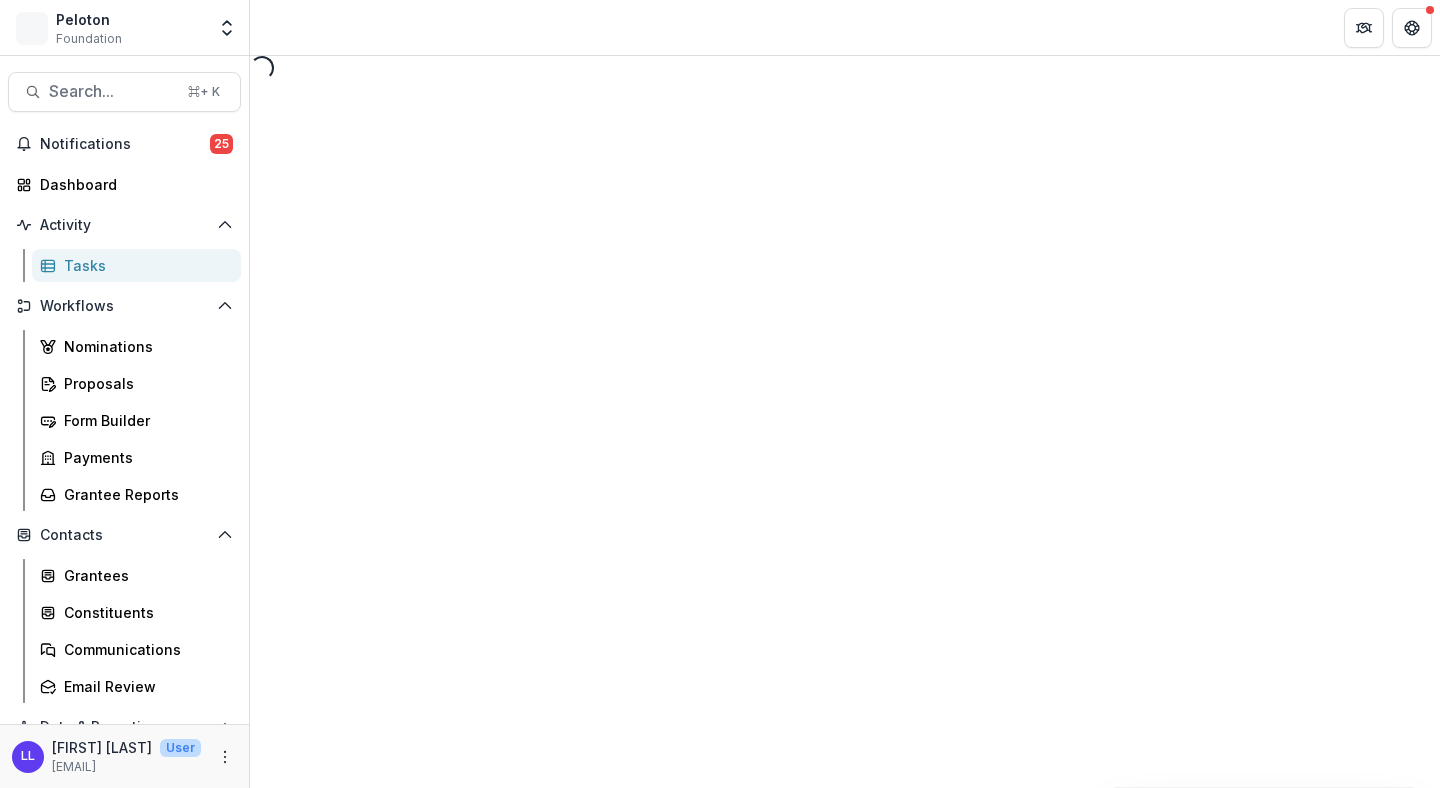 select on "********" 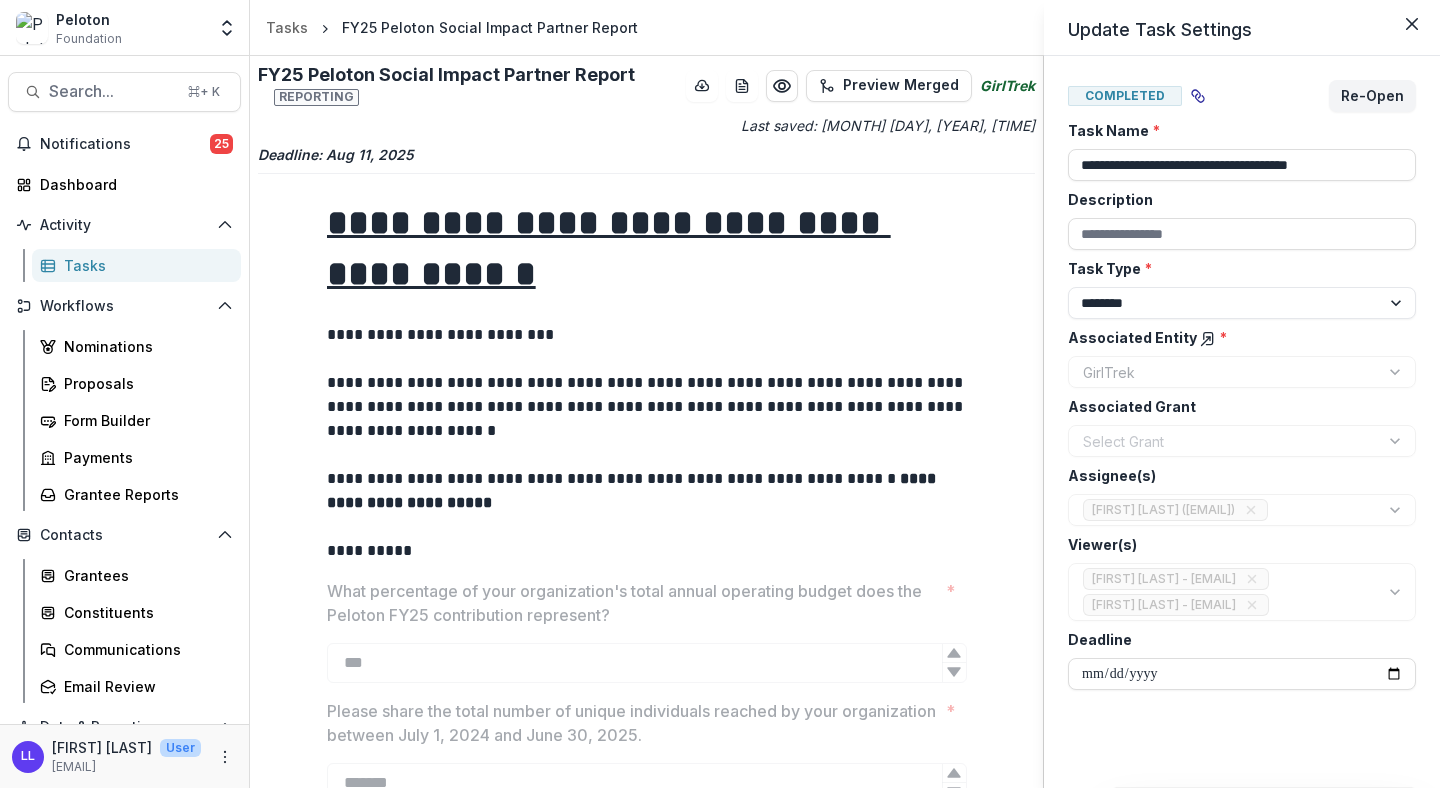 click on "**********" at bounding box center [720, 394] 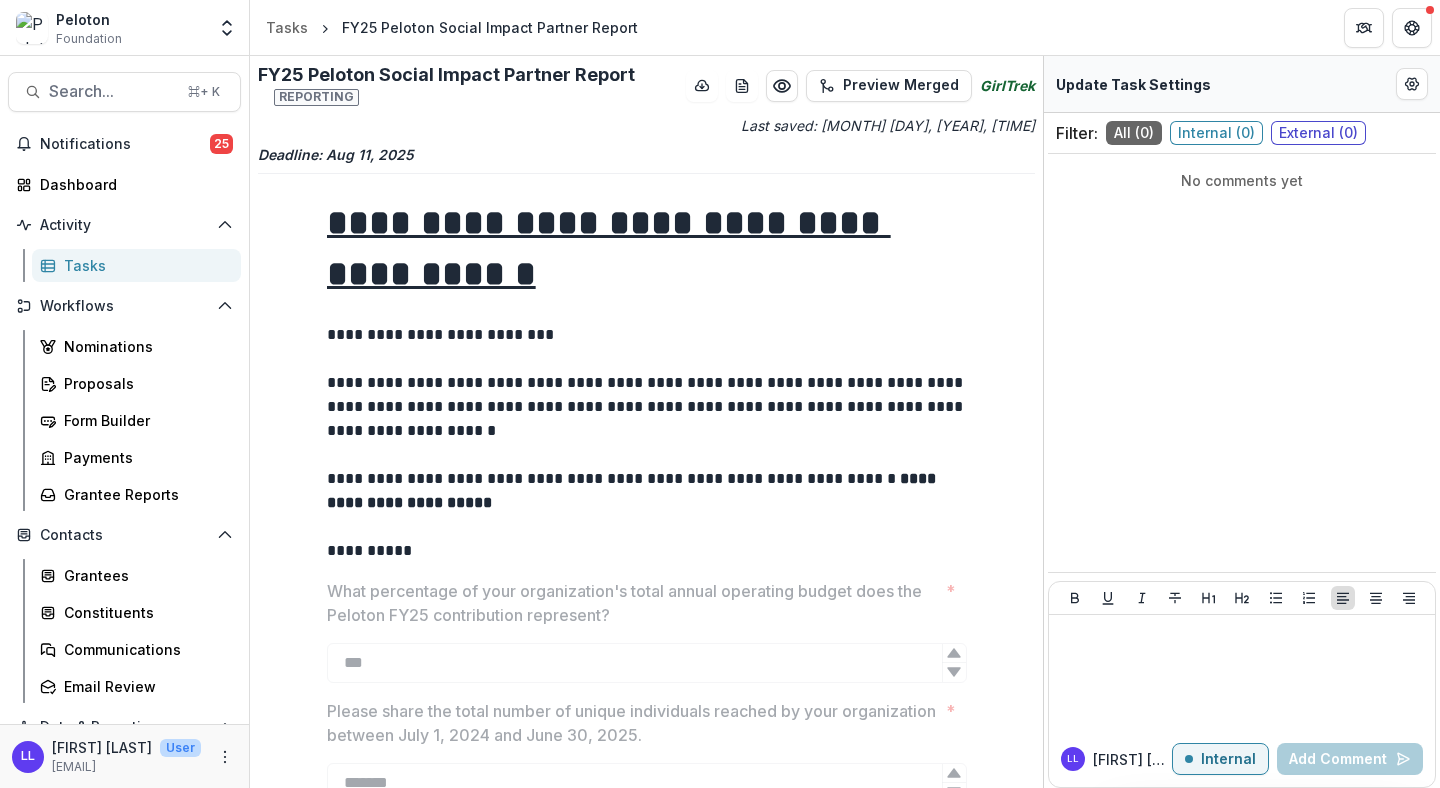 click on "Tasks" at bounding box center [144, 265] 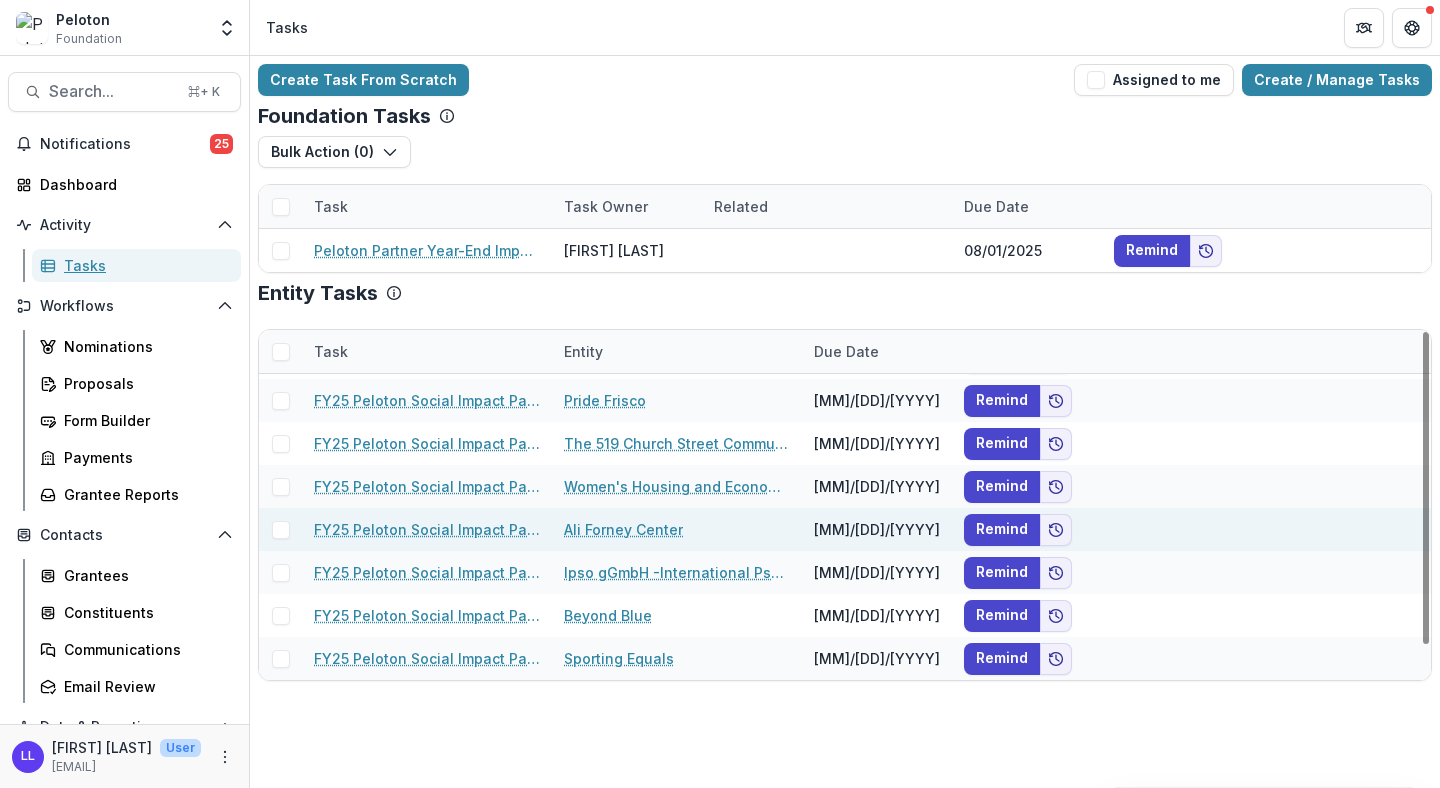 scroll, scrollTop: 0, scrollLeft: 0, axis: both 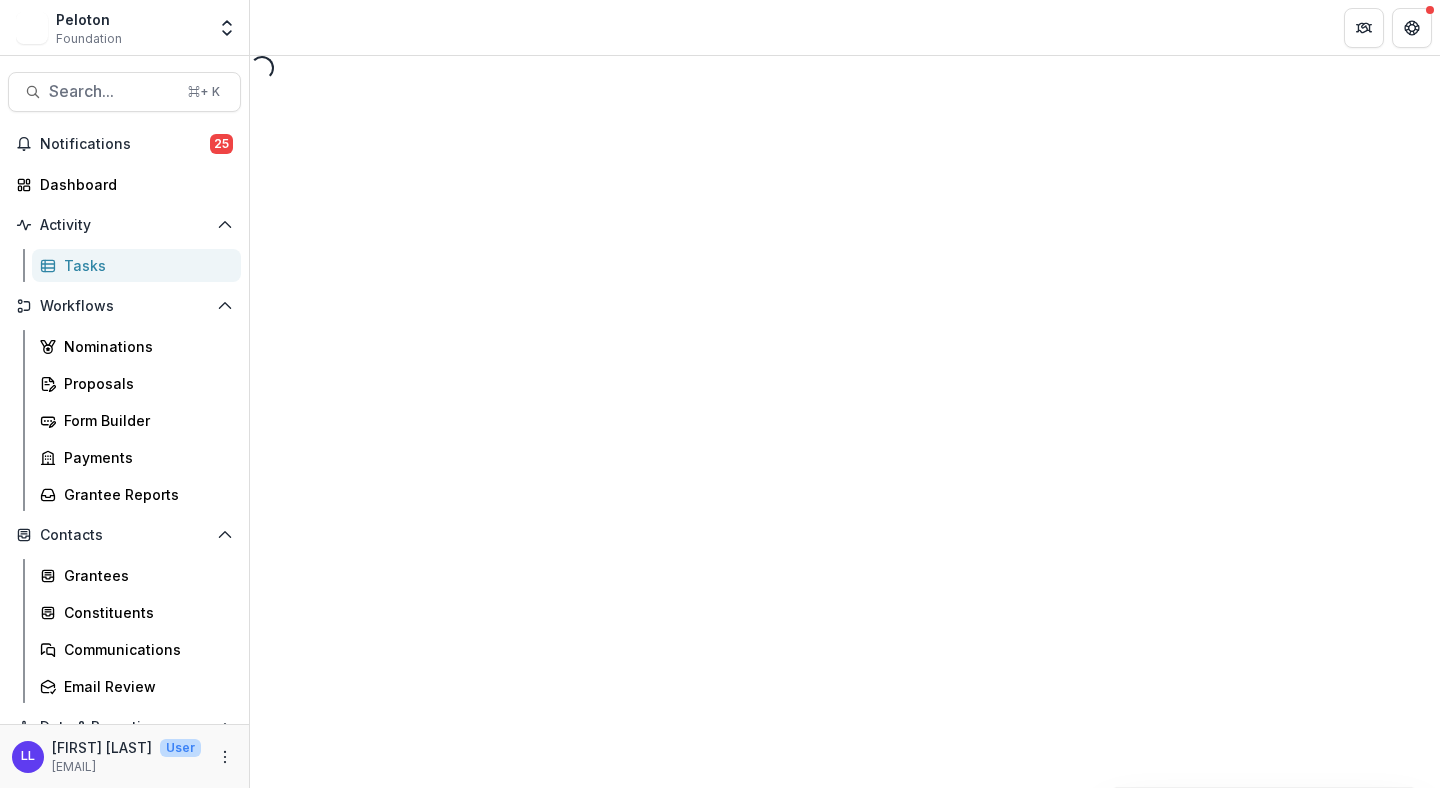 select on "********" 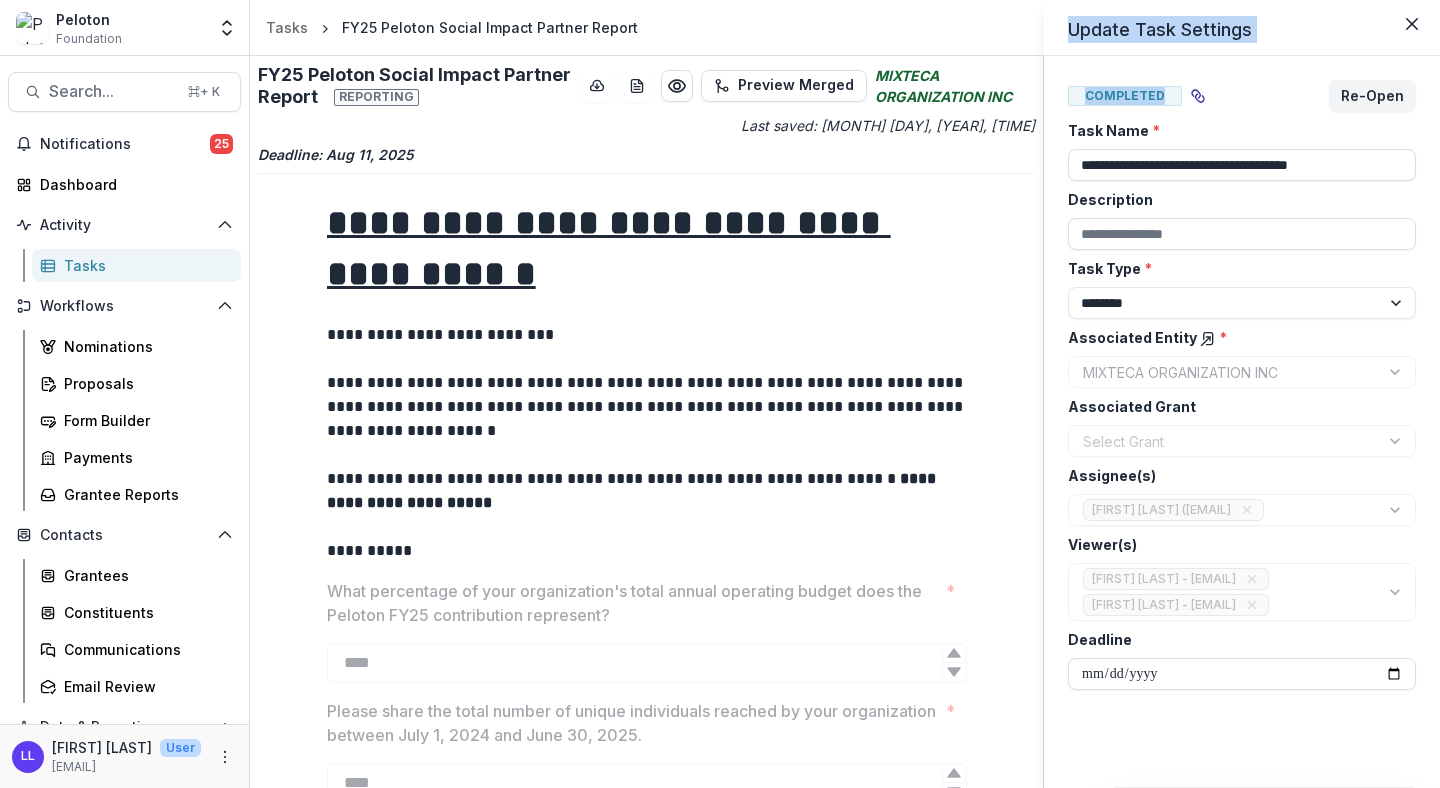 drag, startPoint x: 1043, startPoint y: 171, endPoint x: 1035, endPoint y: 299, distance: 128.24976 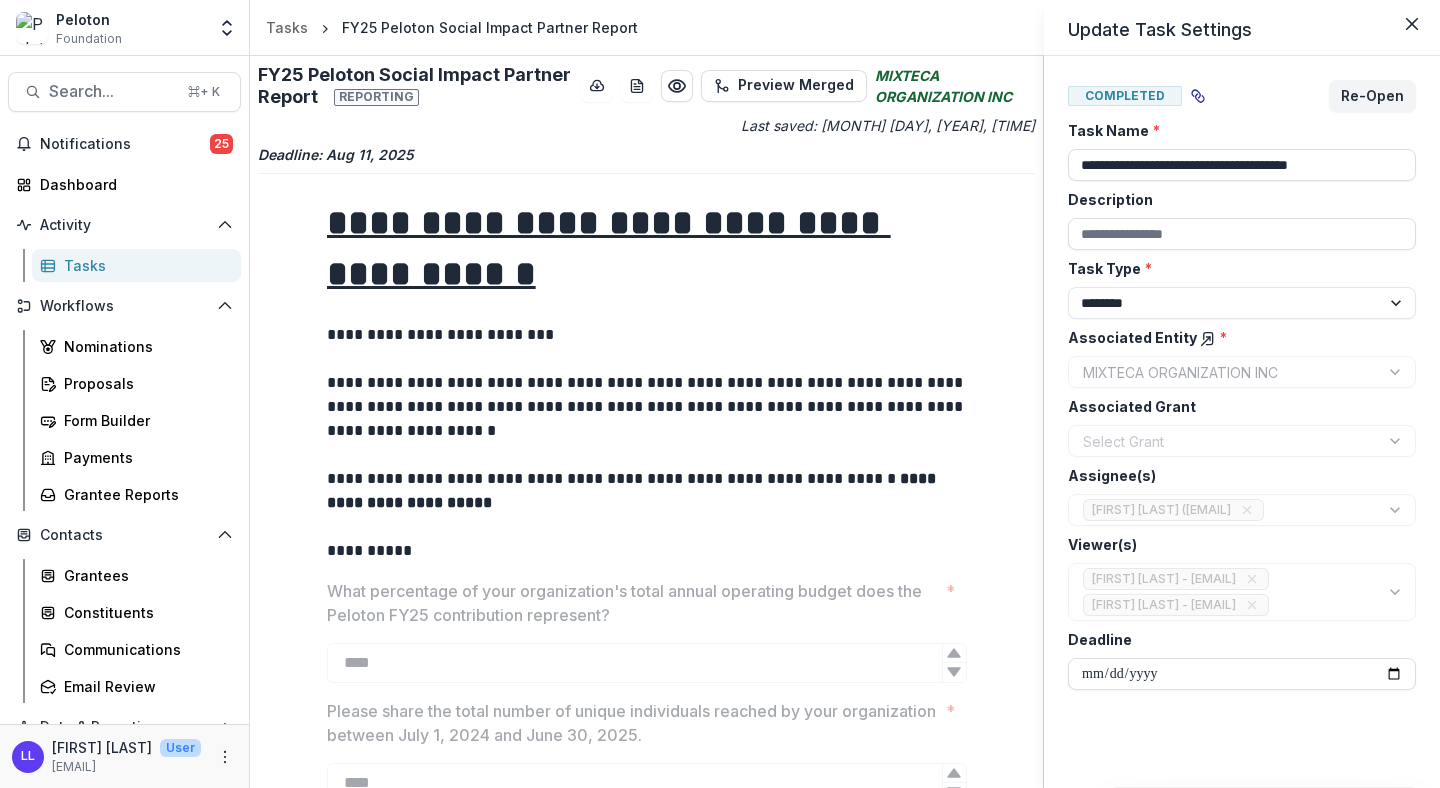 click on "**********" at bounding box center [720, 394] 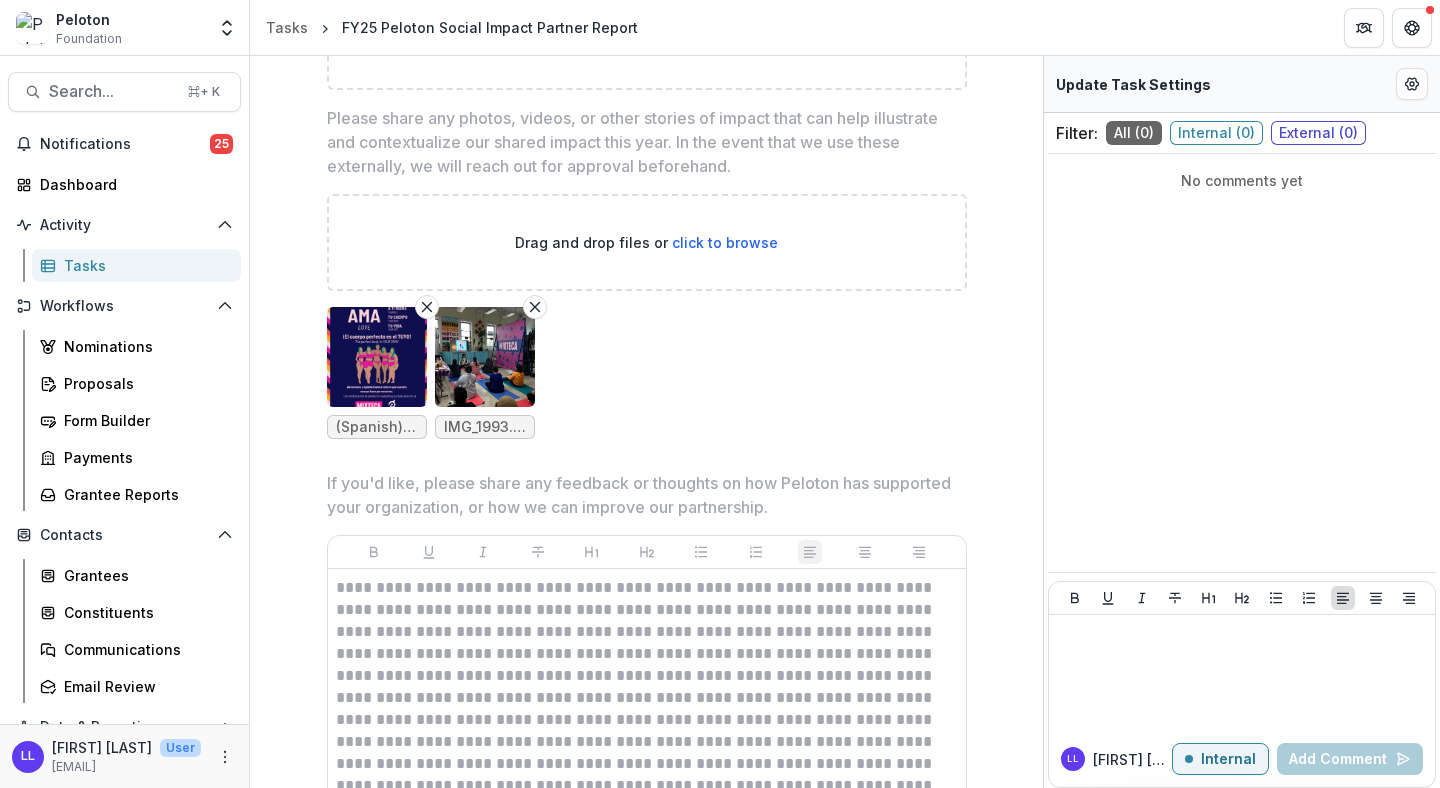 scroll, scrollTop: 3119, scrollLeft: 0, axis: vertical 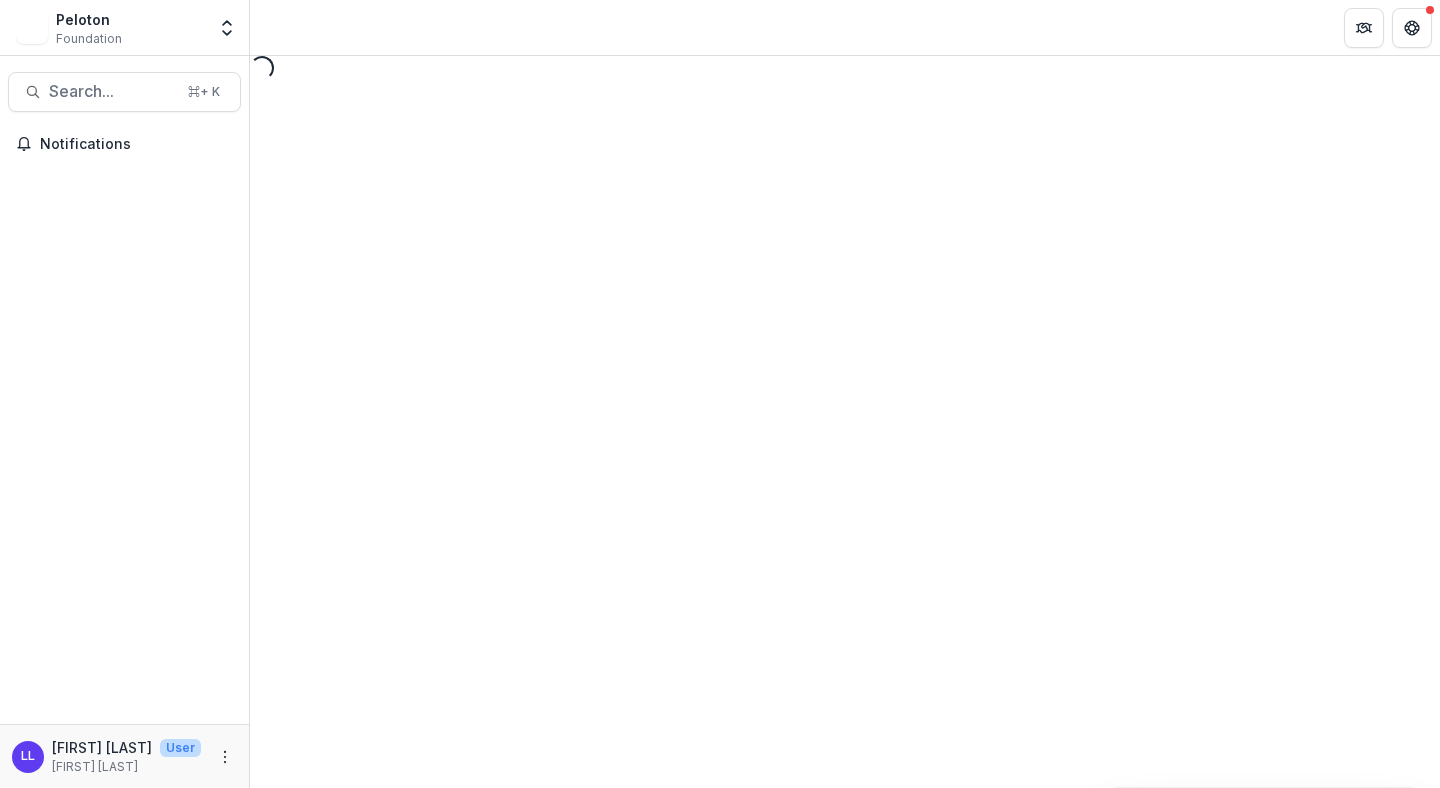 select on "********" 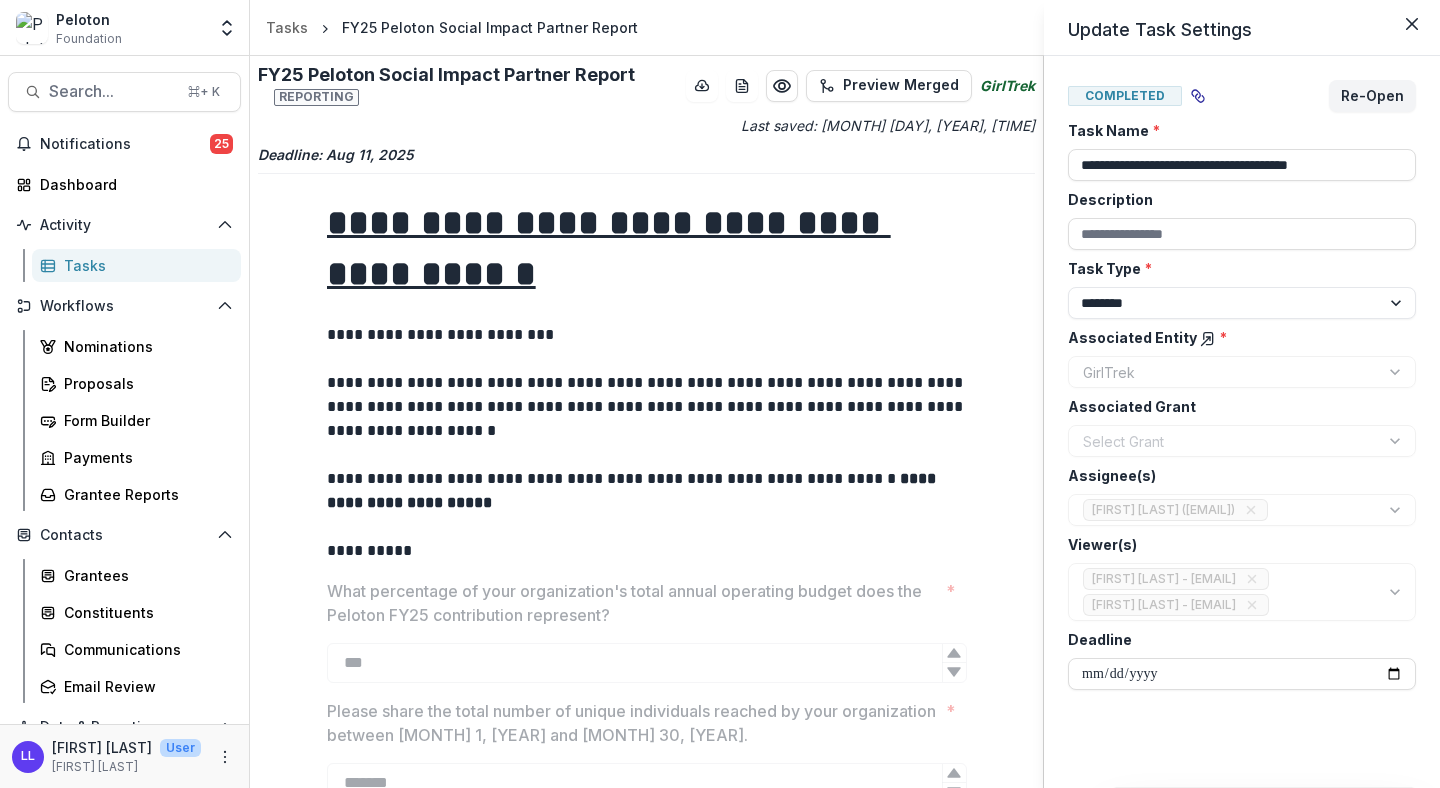 drag, startPoint x: 1039, startPoint y: 181, endPoint x: 1032, endPoint y: 379, distance: 198.1237 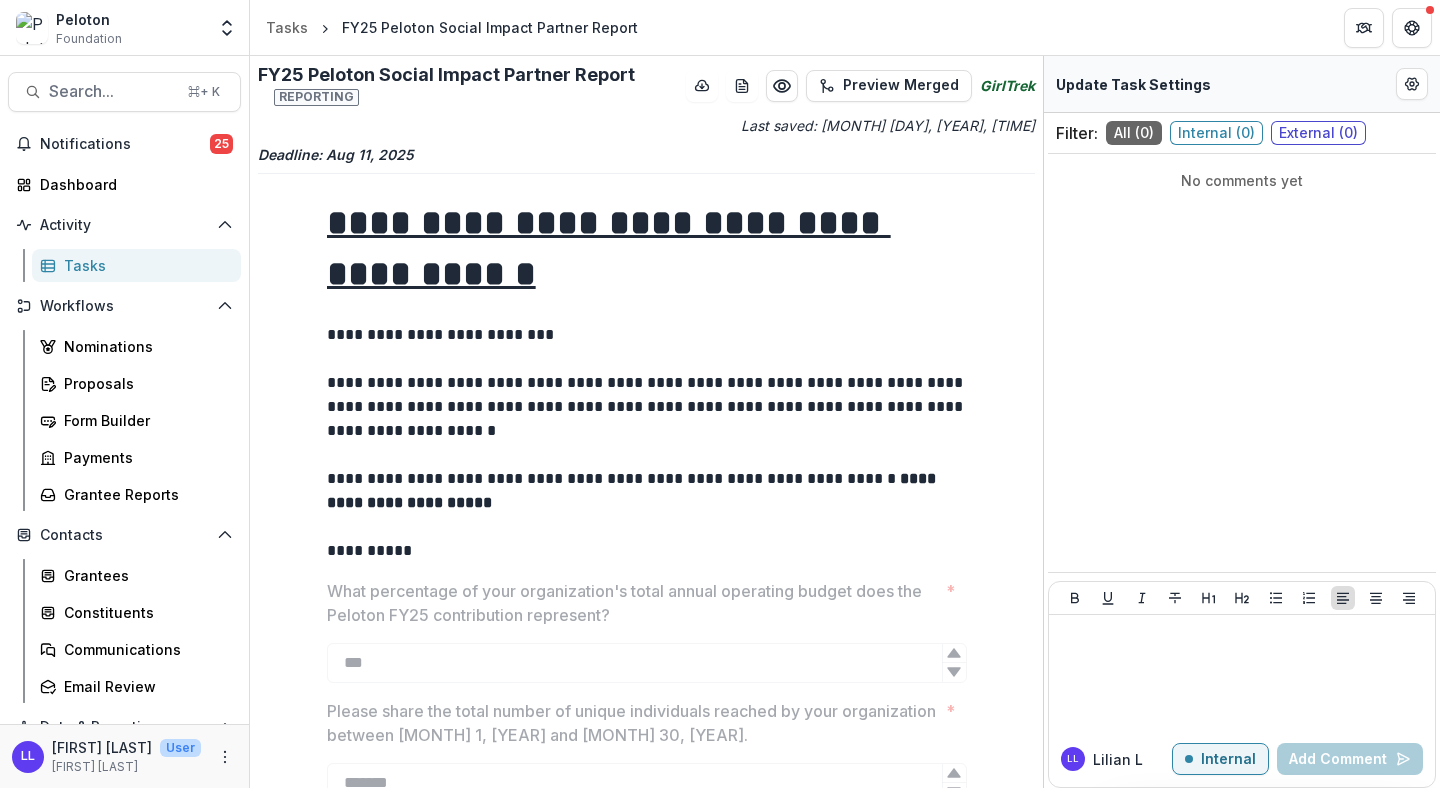 click on "**********" at bounding box center (646, 422) 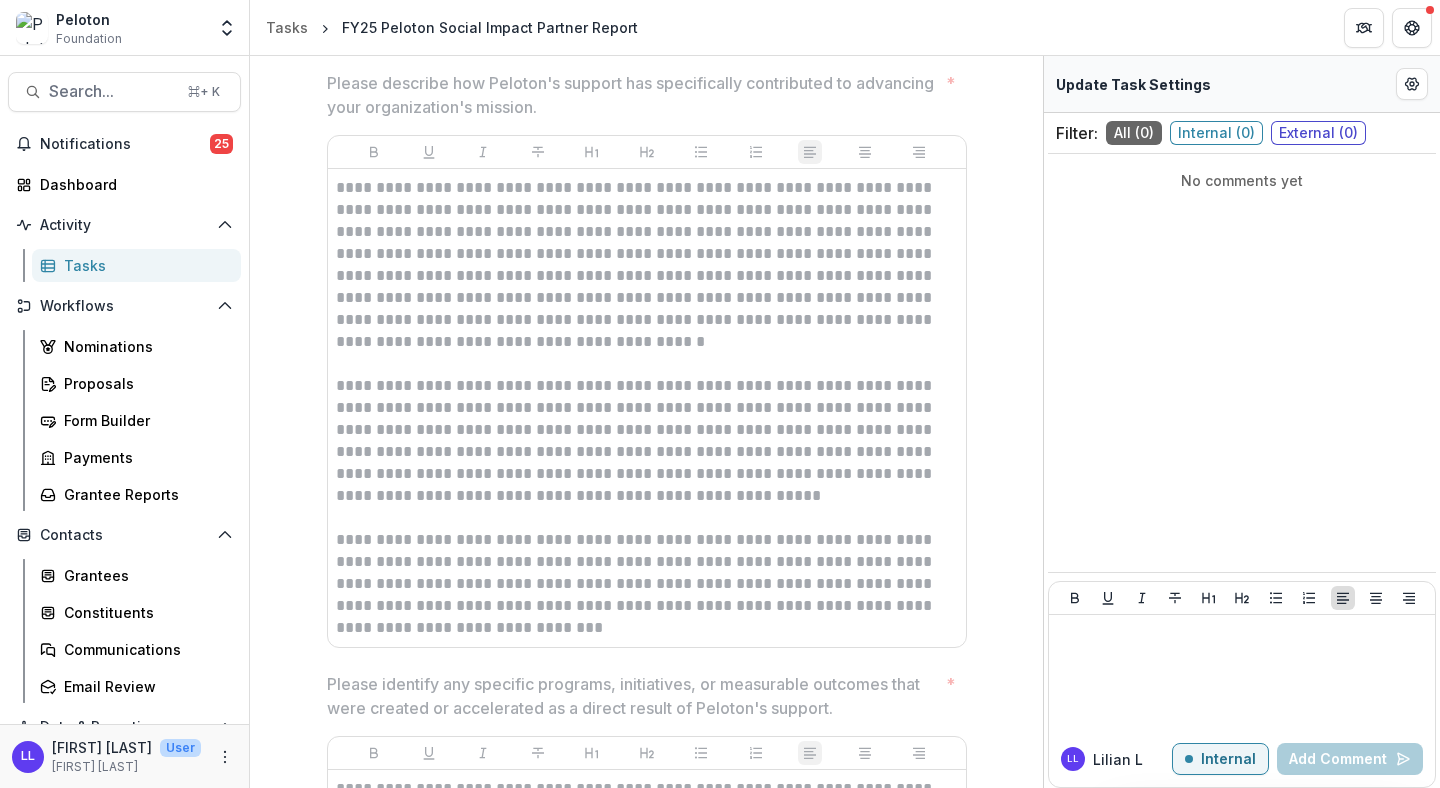 scroll, scrollTop: 1722, scrollLeft: 0, axis: vertical 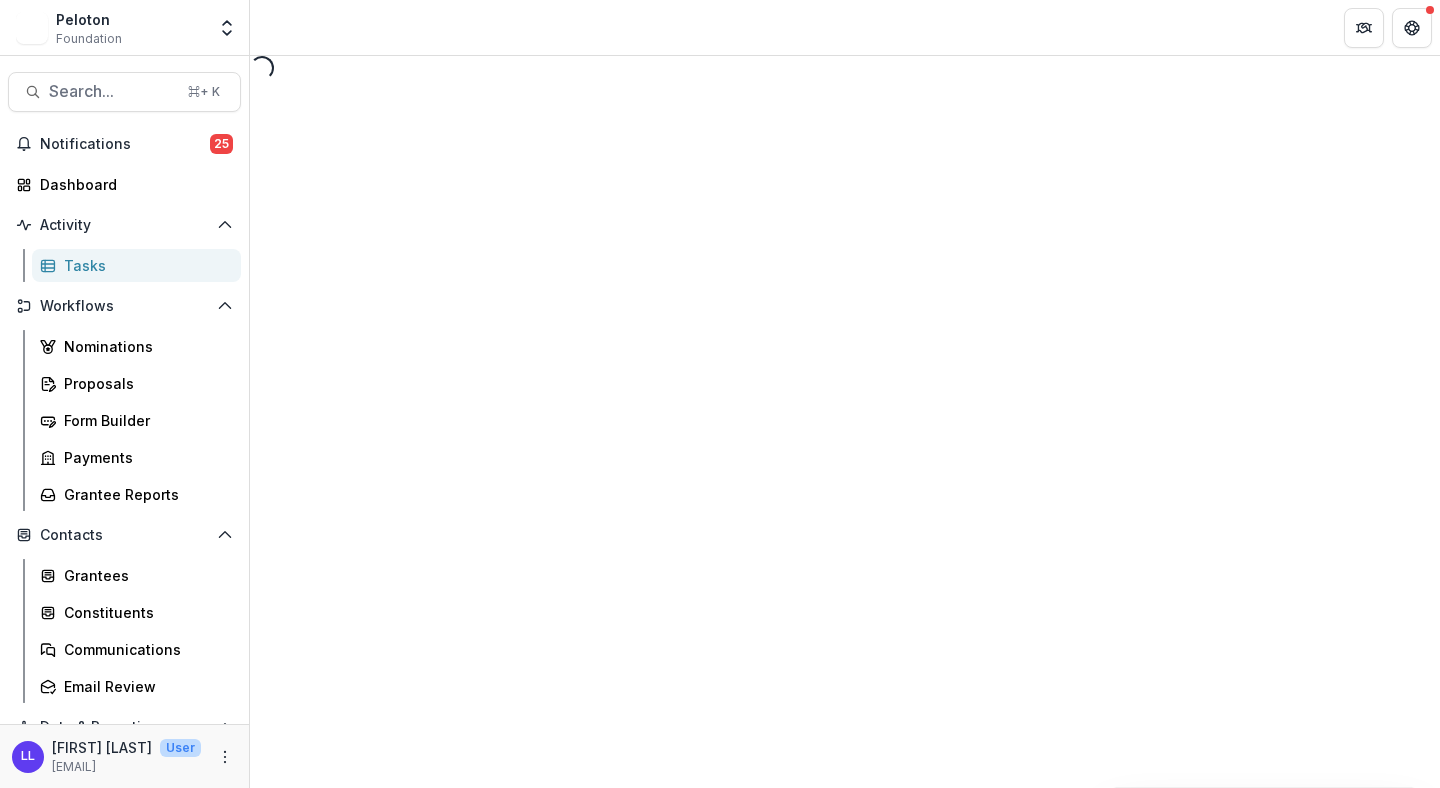 select on "********" 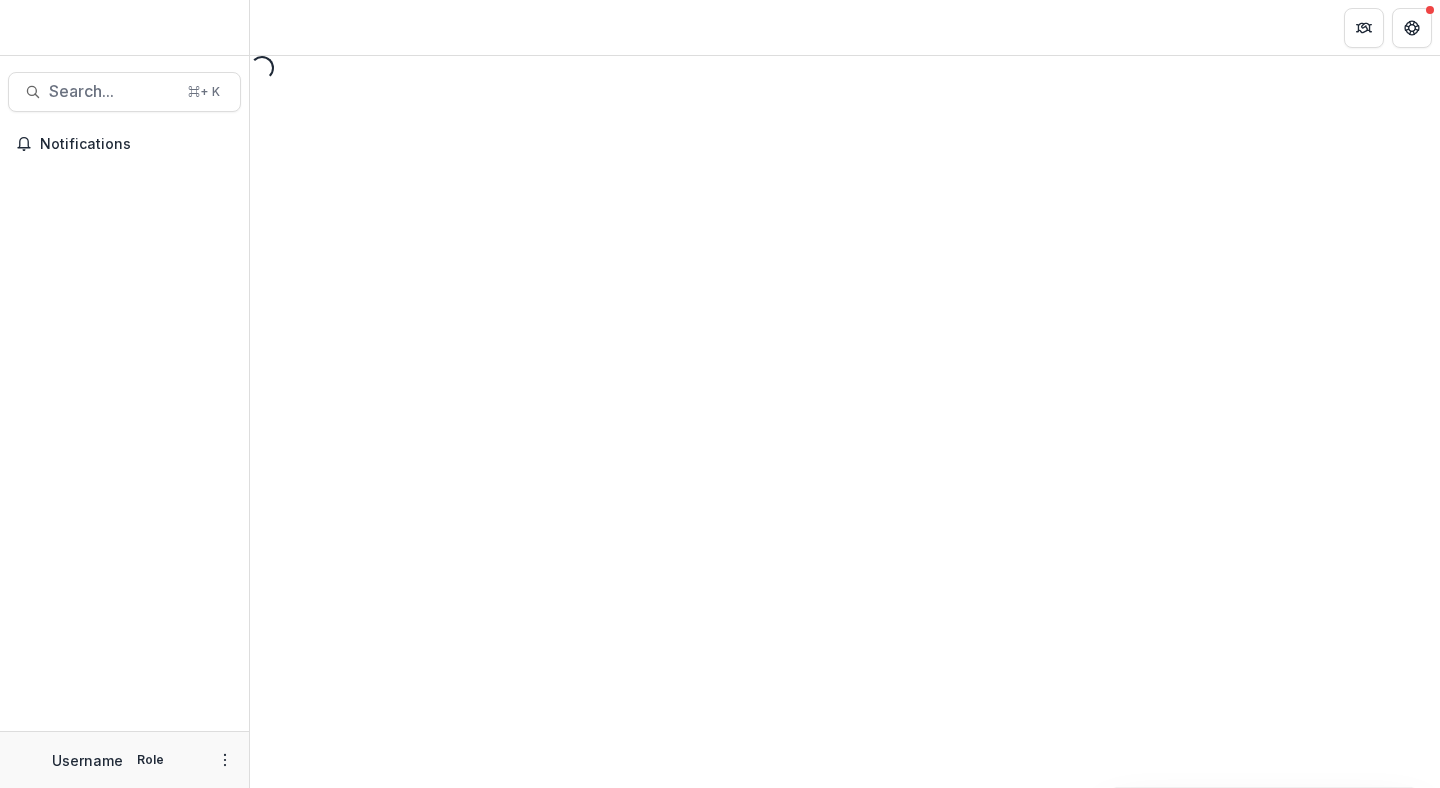 scroll, scrollTop: 0, scrollLeft: 0, axis: both 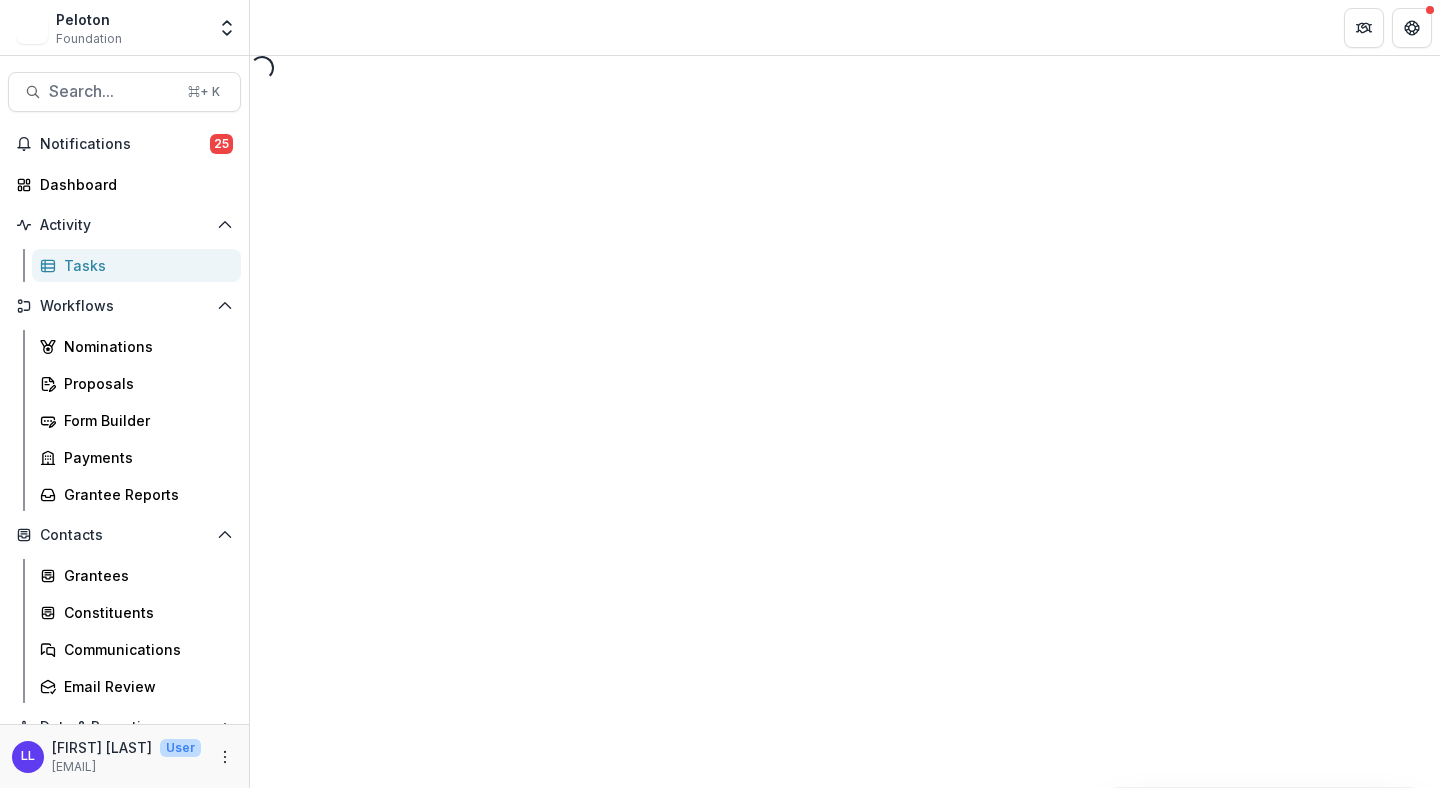 select on "********" 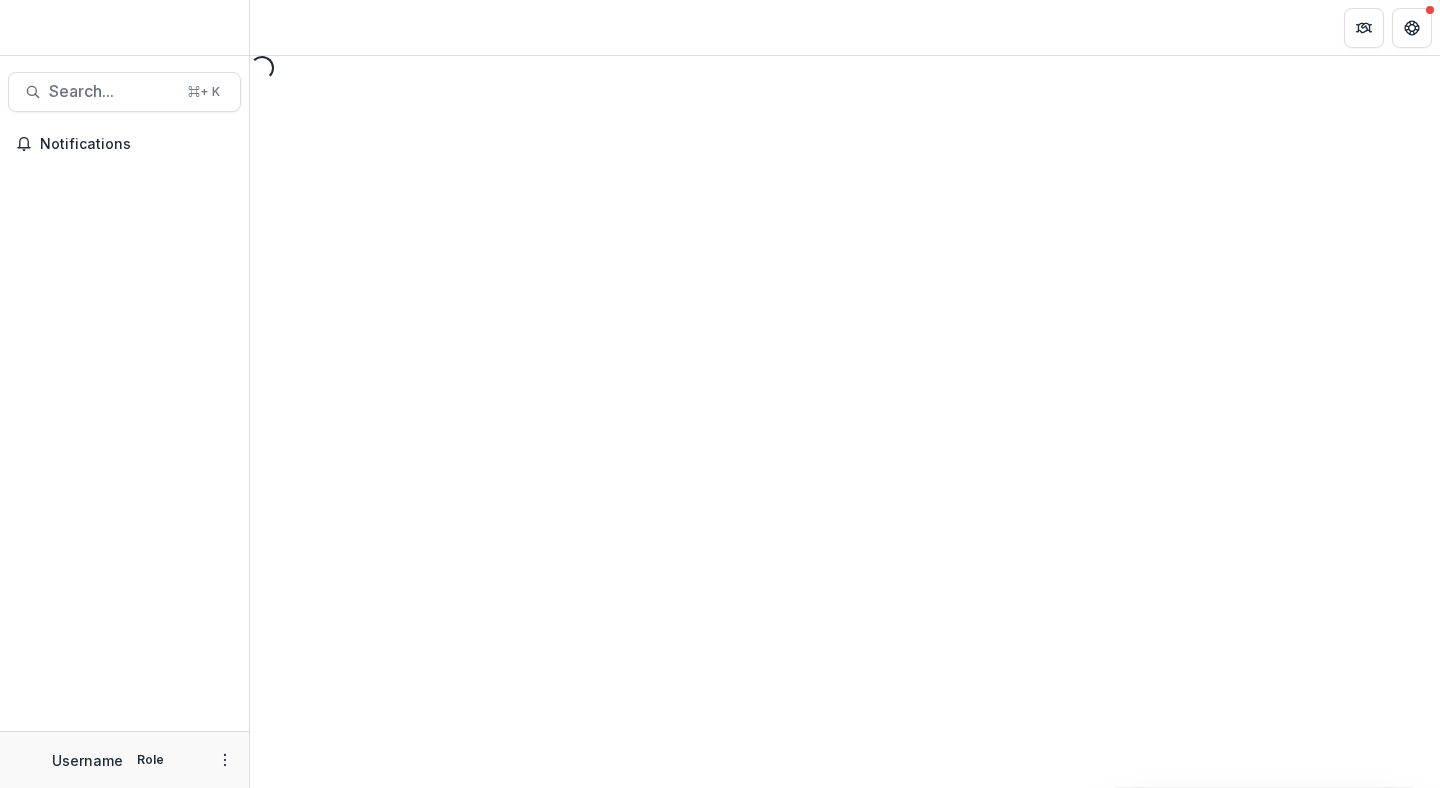 scroll, scrollTop: 0, scrollLeft: 0, axis: both 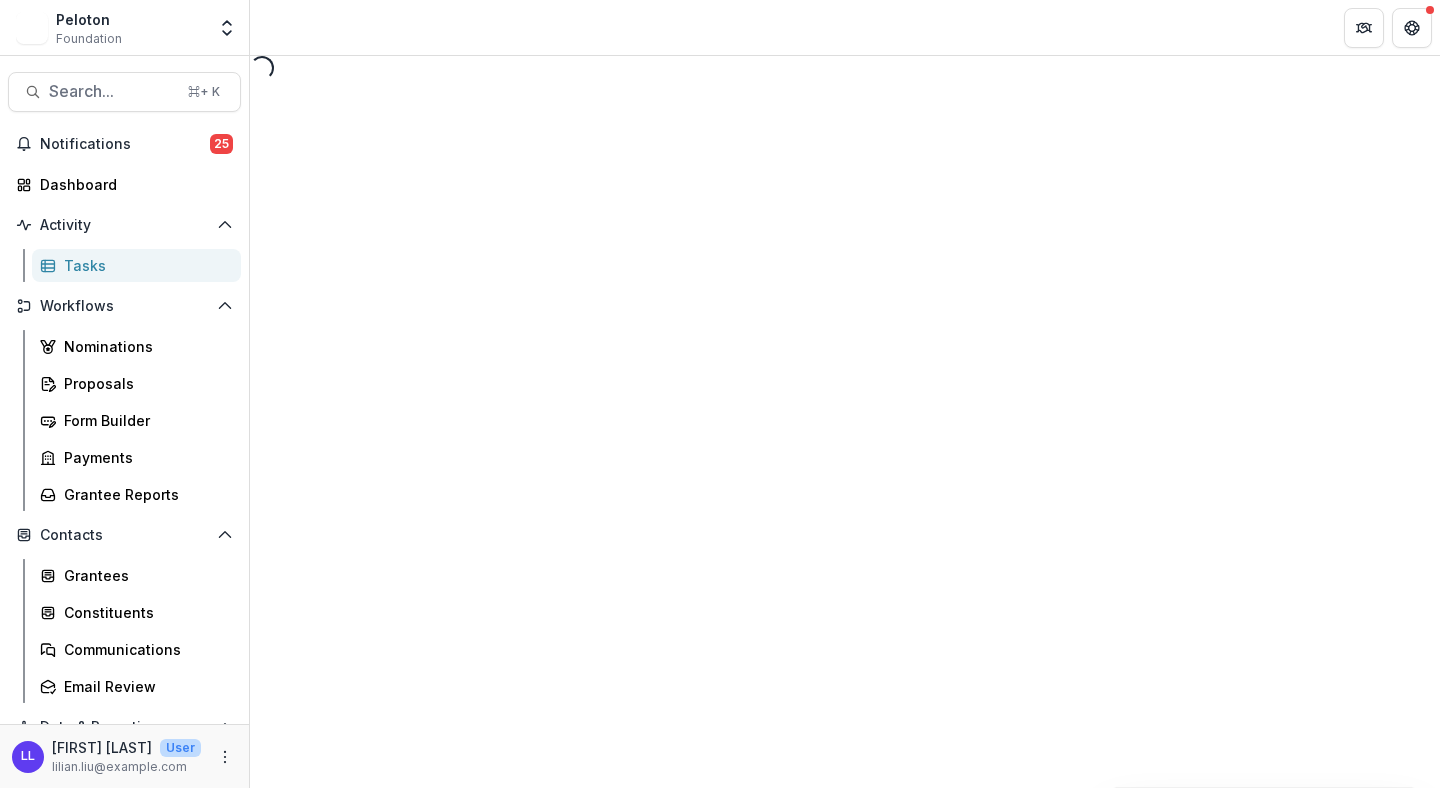 select on "********" 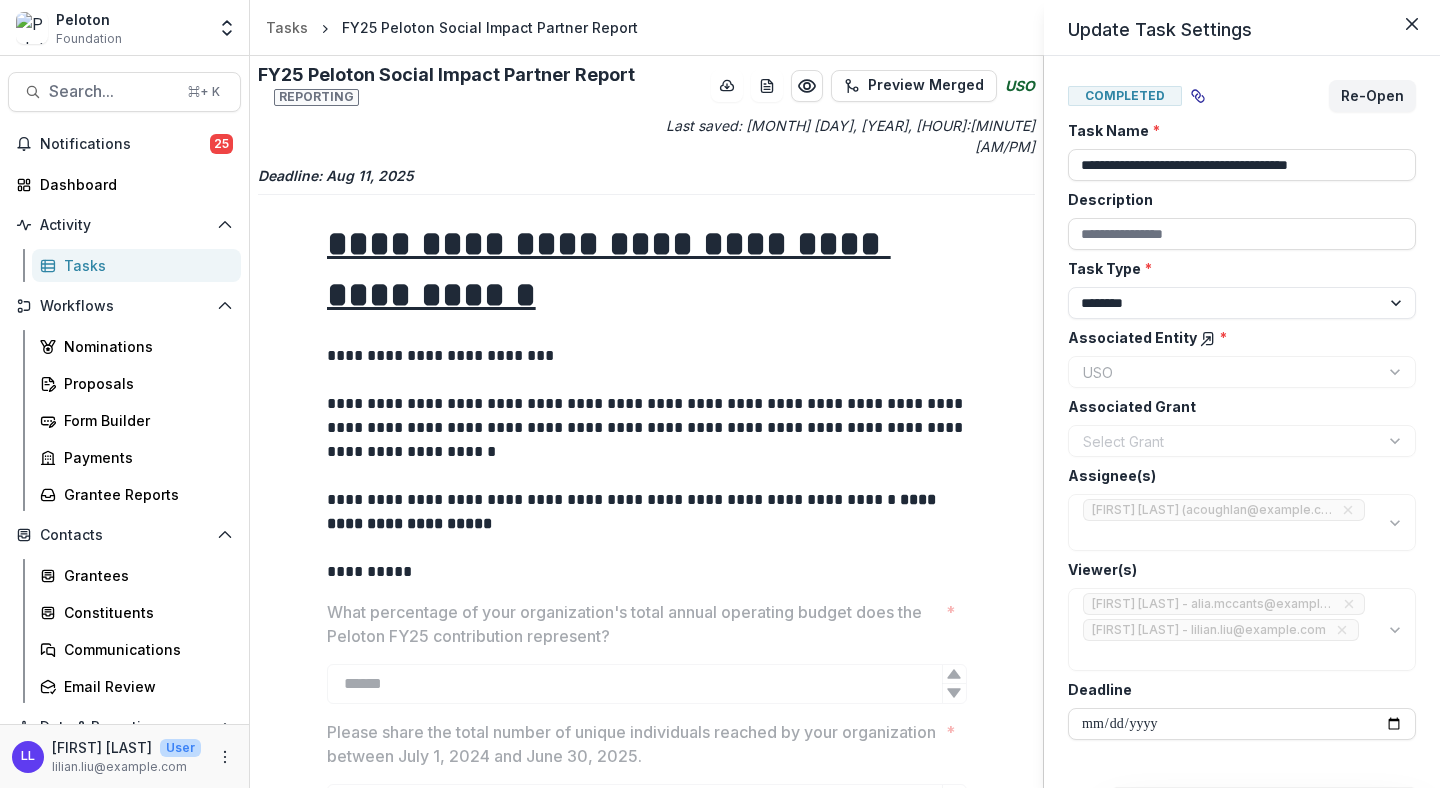 click on "**********" at bounding box center (720, 394) 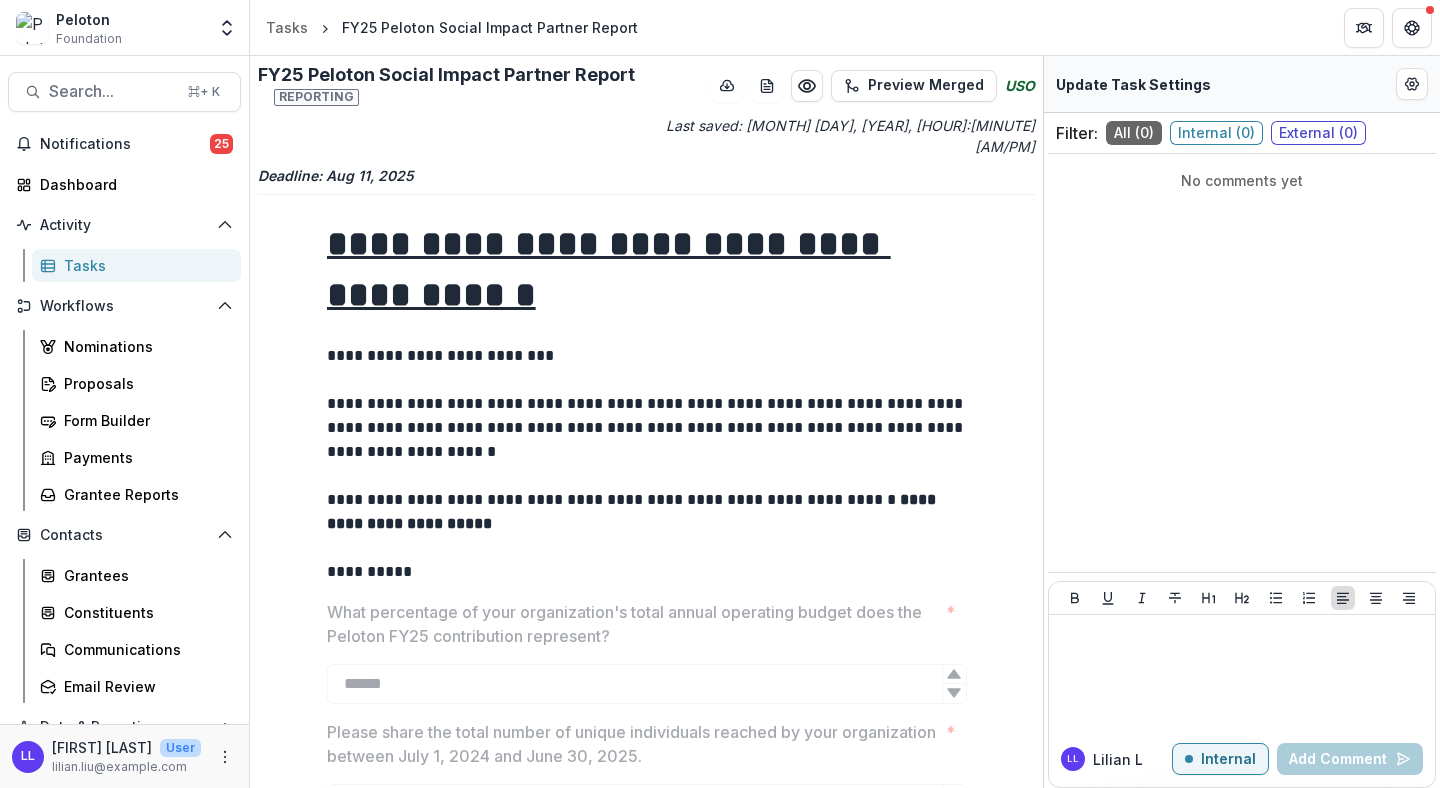 click on "Tasks" at bounding box center (144, 265) 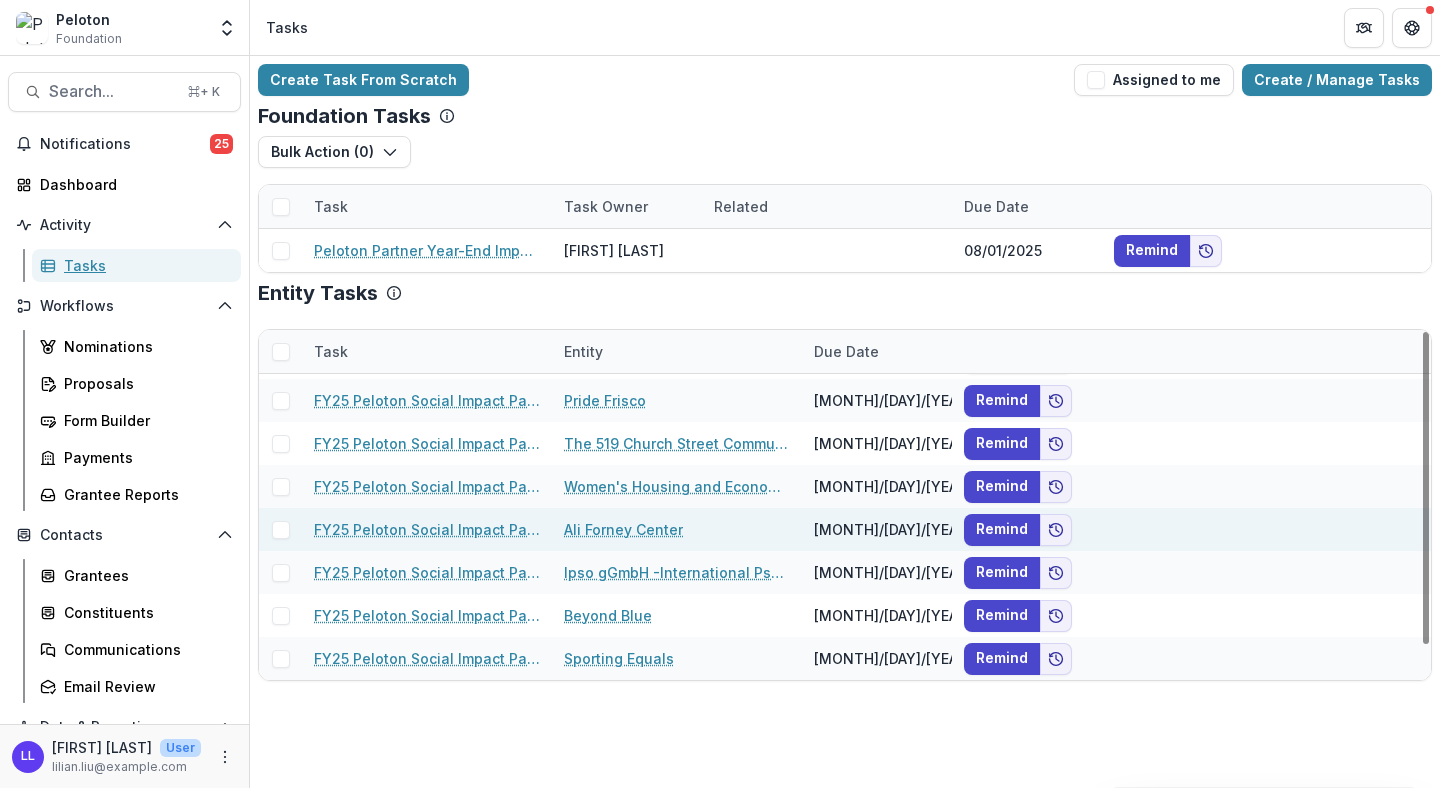 scroll, scrollTop: 37, scrollLeft: 0, axis: vertical 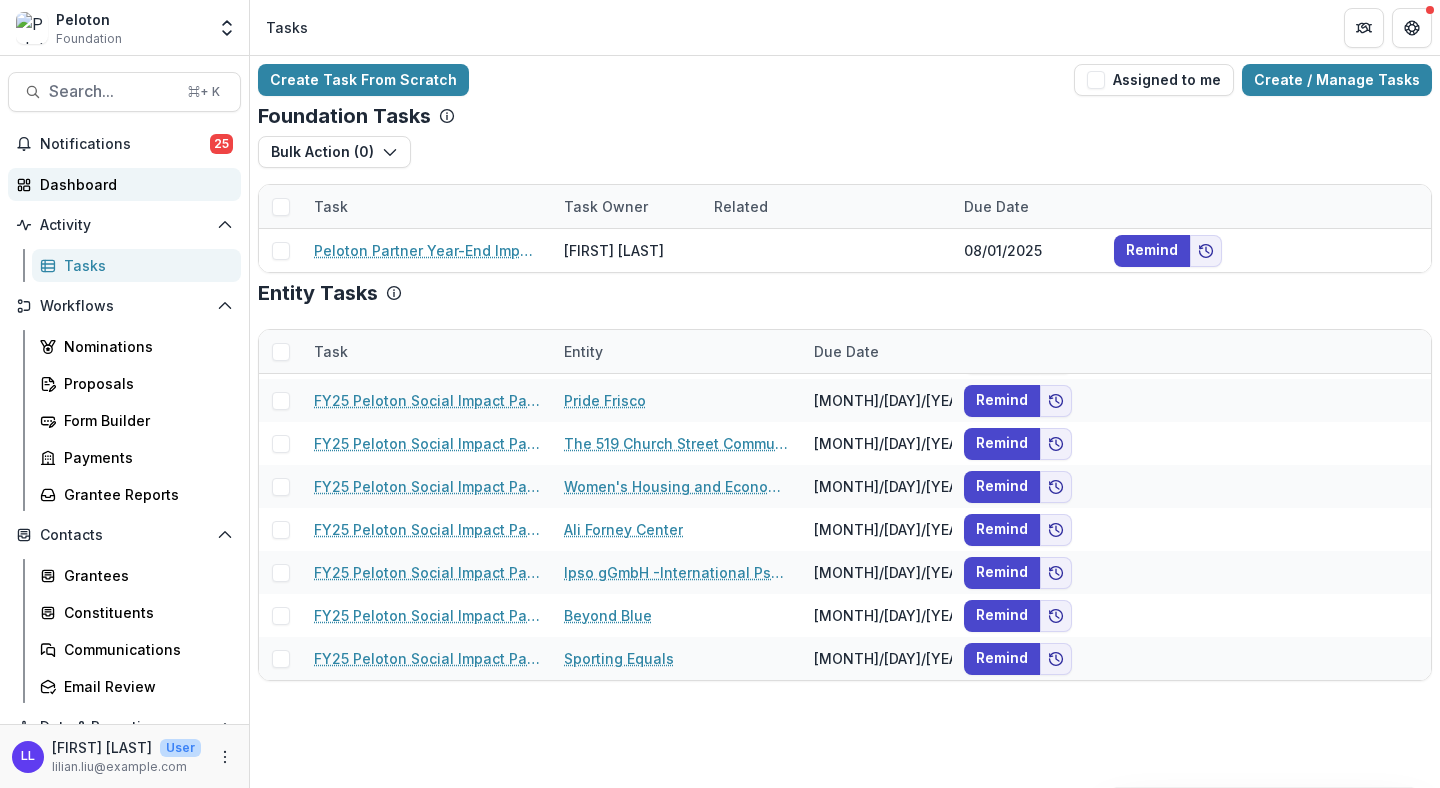 click on "Dashboard" at bounding box center (132, 184) 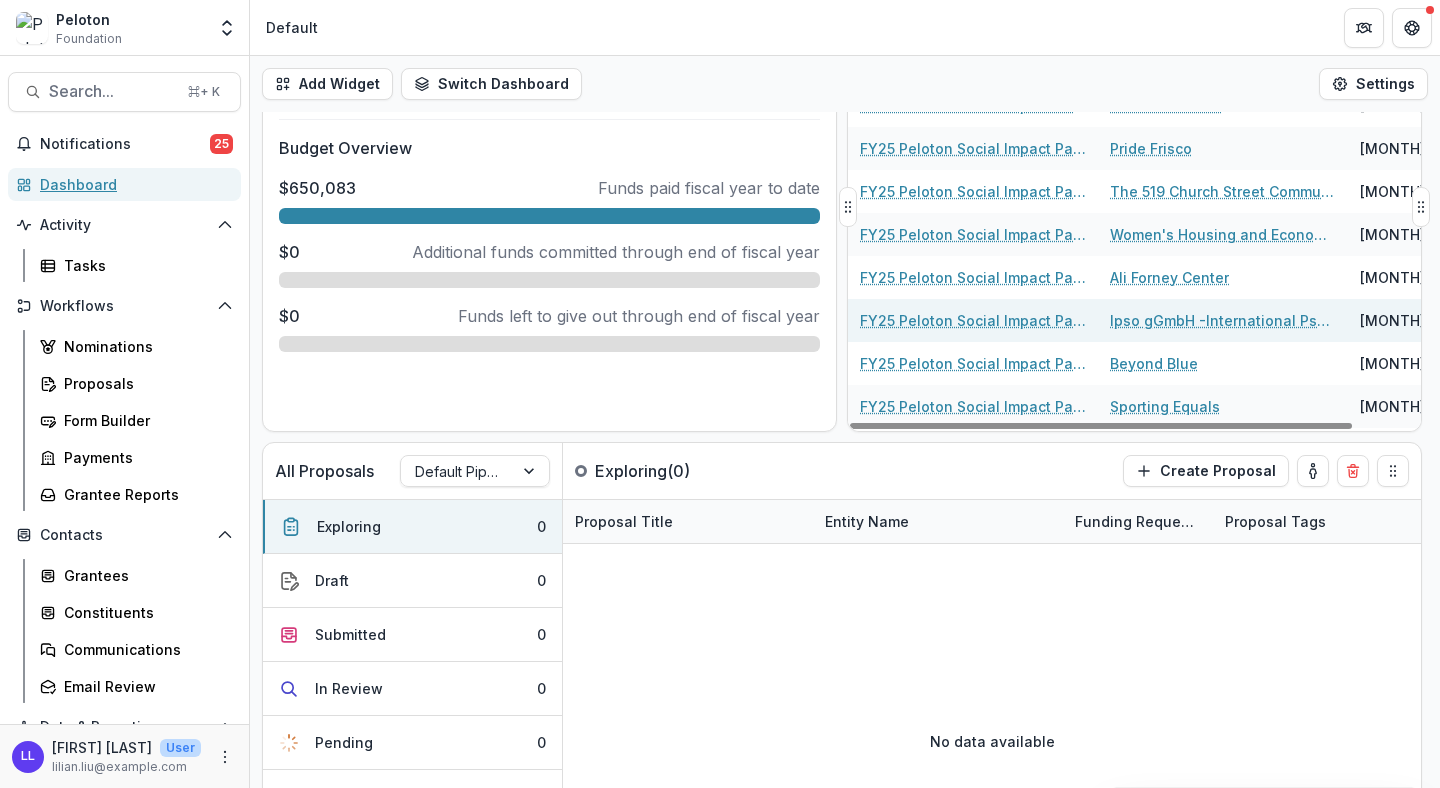scroll, scrollTop: 0, scrollLeft: 0, axis: both 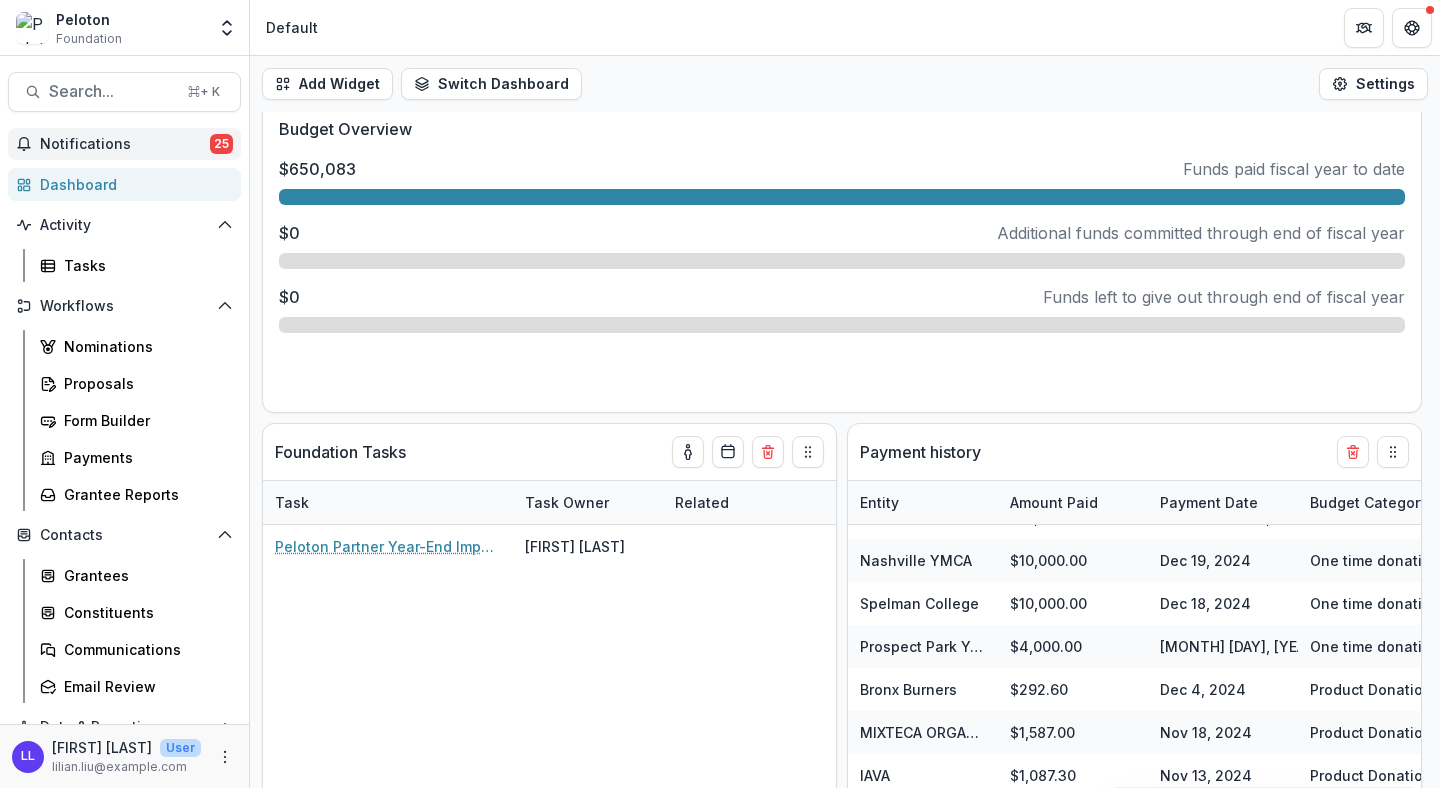 click on "Notifications" at bounding box center [125, 144] 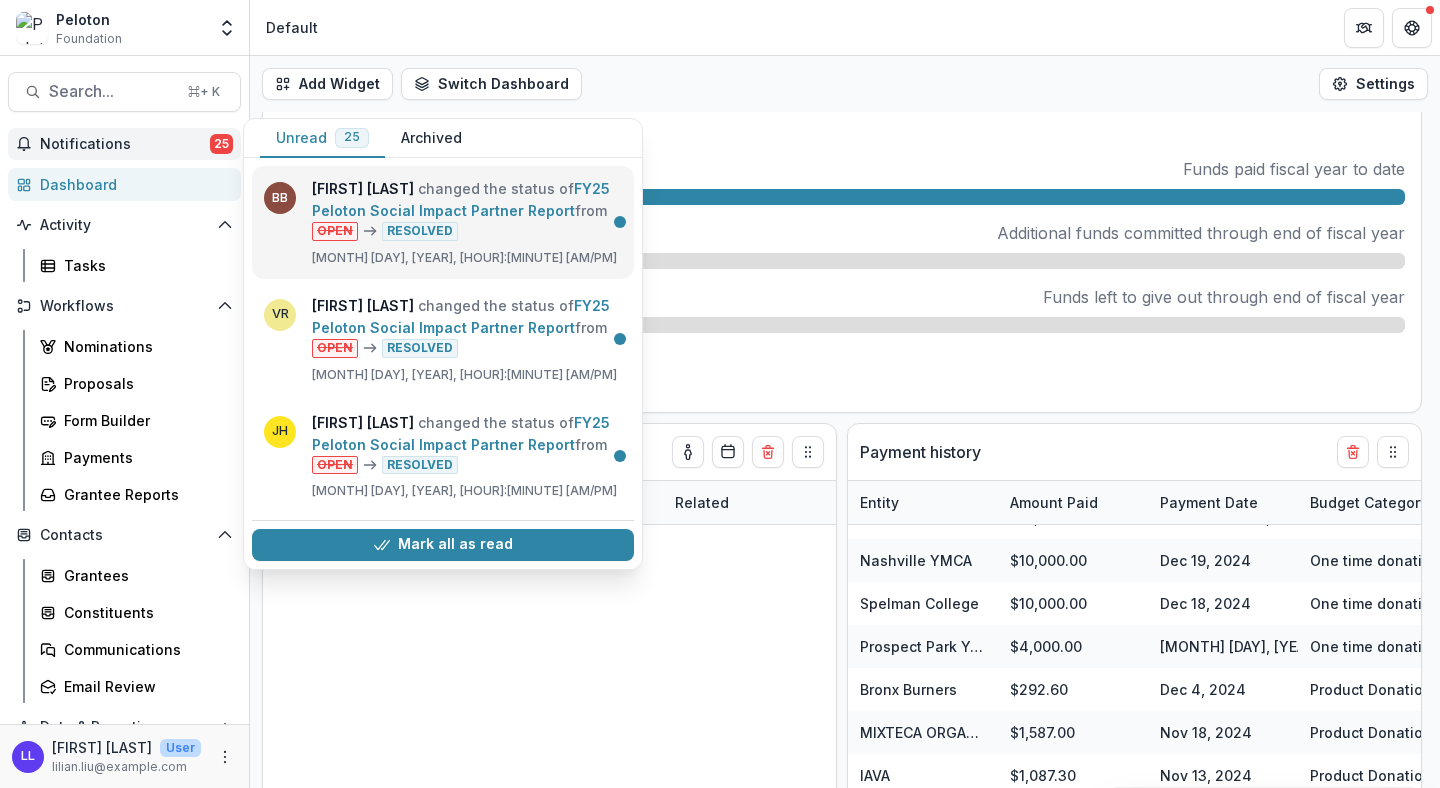 scroll, scrollTop: 1, scrollLeft: 0, axis: vertical 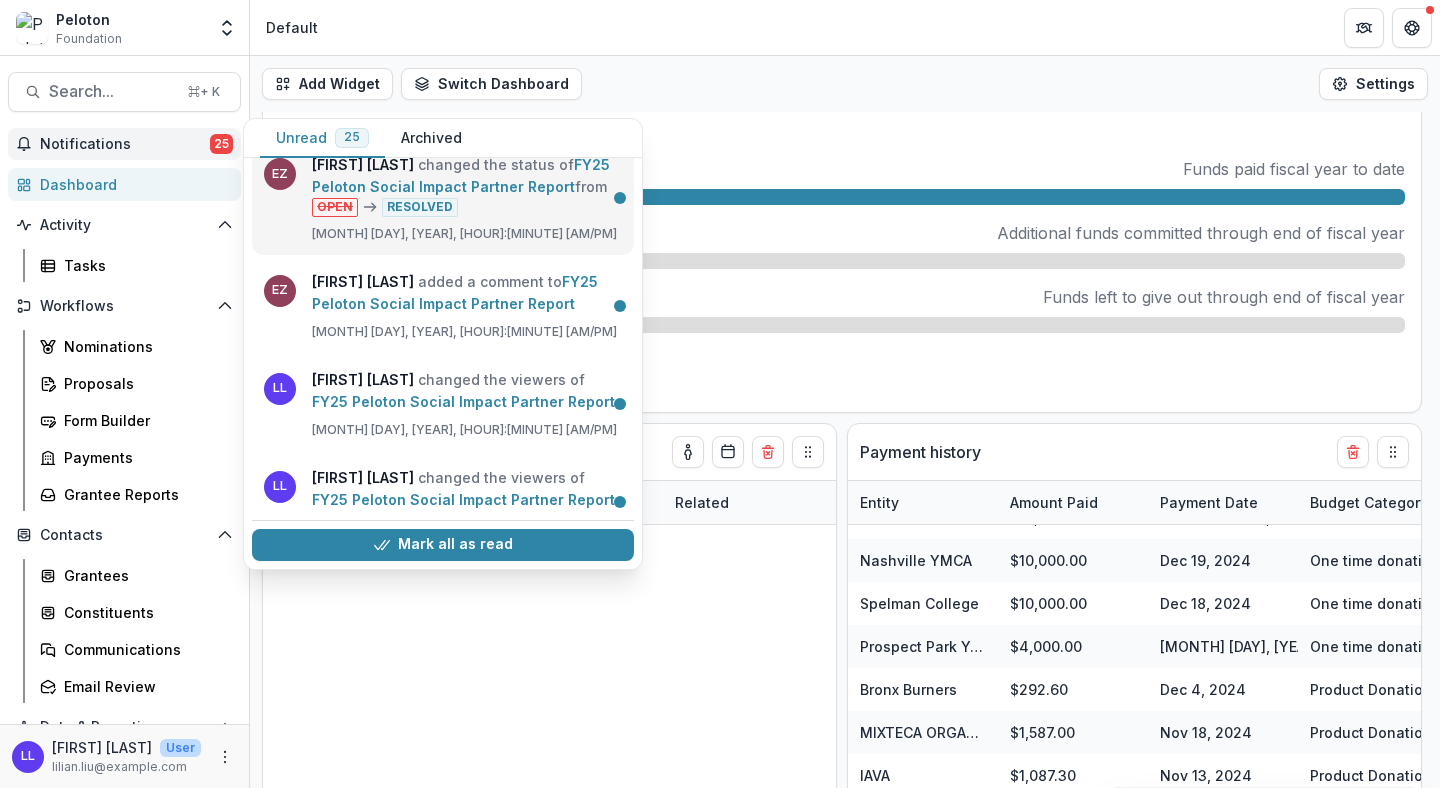 click on "FY25 Peloton Social Impact Partner Report" at bounding box center [461, 175] 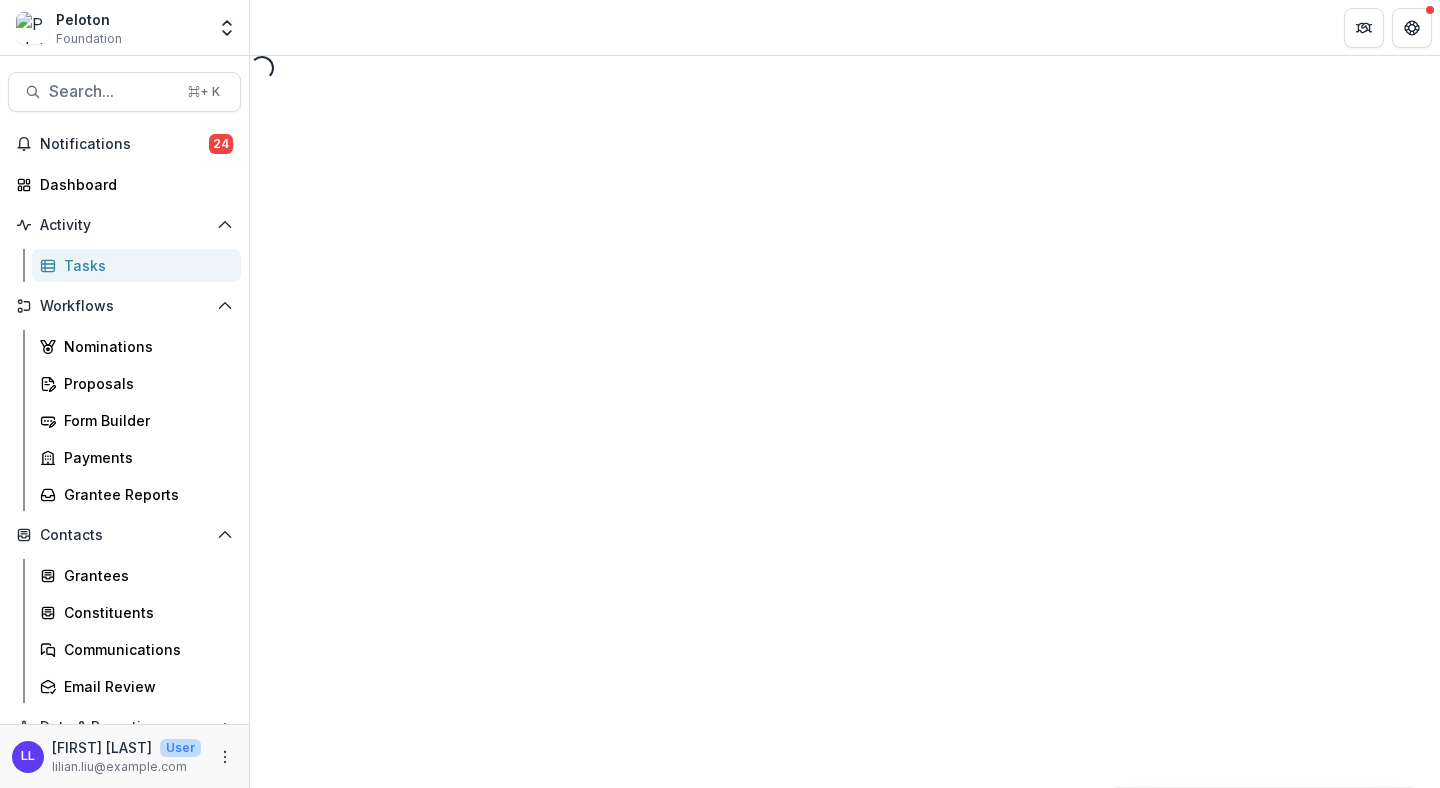 select on "********" 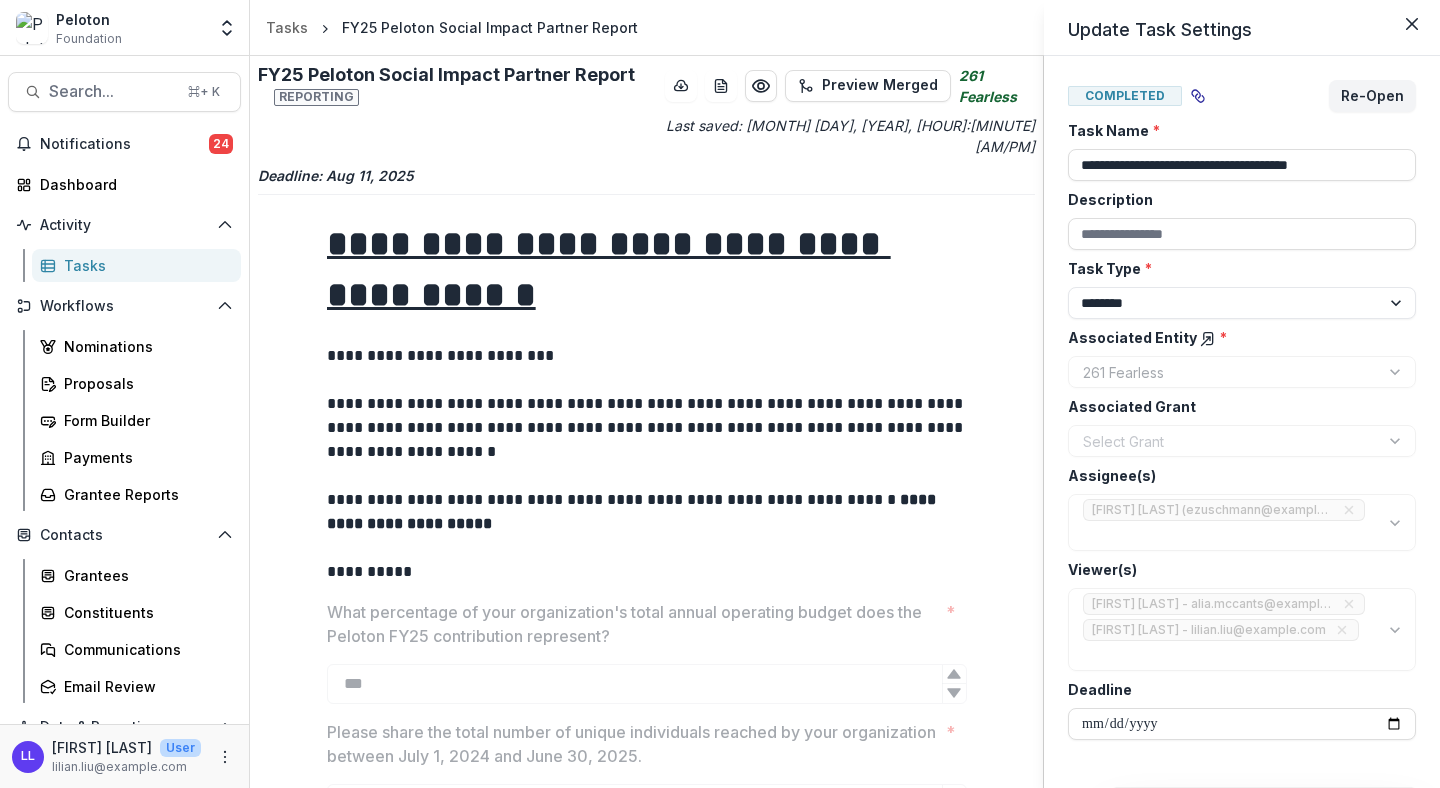 click on "**********" at bounding box center (720, 394) 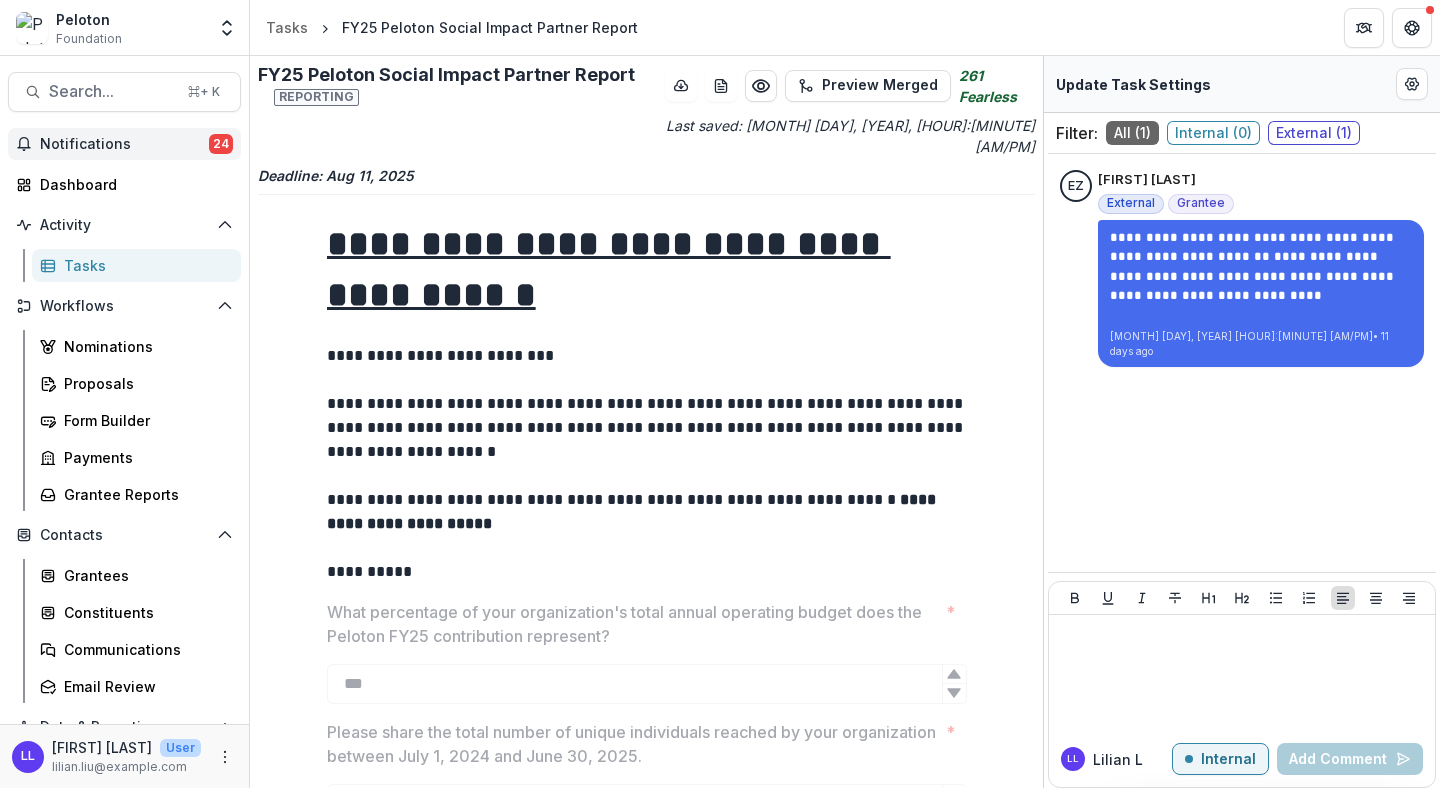 click on "Notifications" at bounding box center (124, 144) 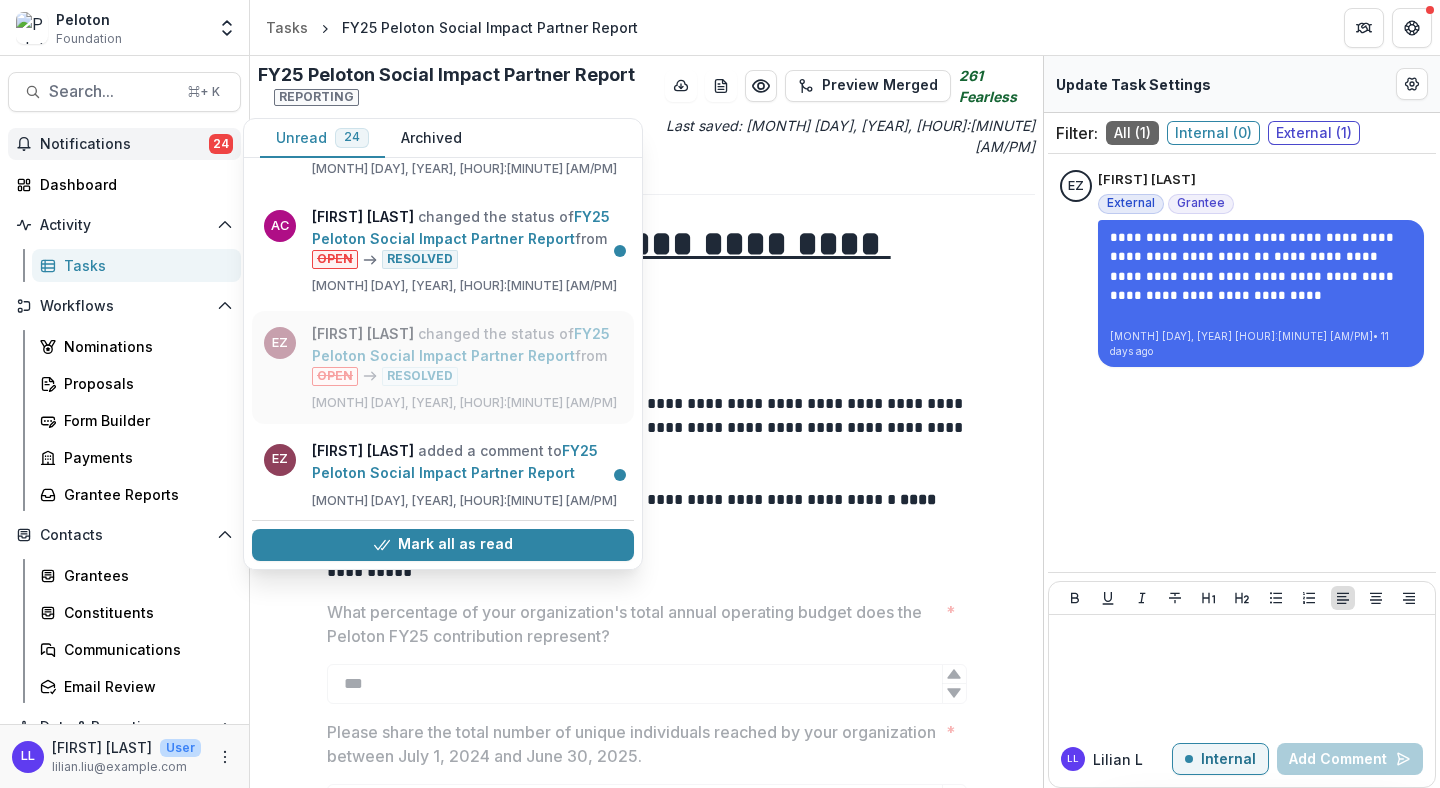scroll, scrollTop: 432, scrollLeft: 0, axis: vertical 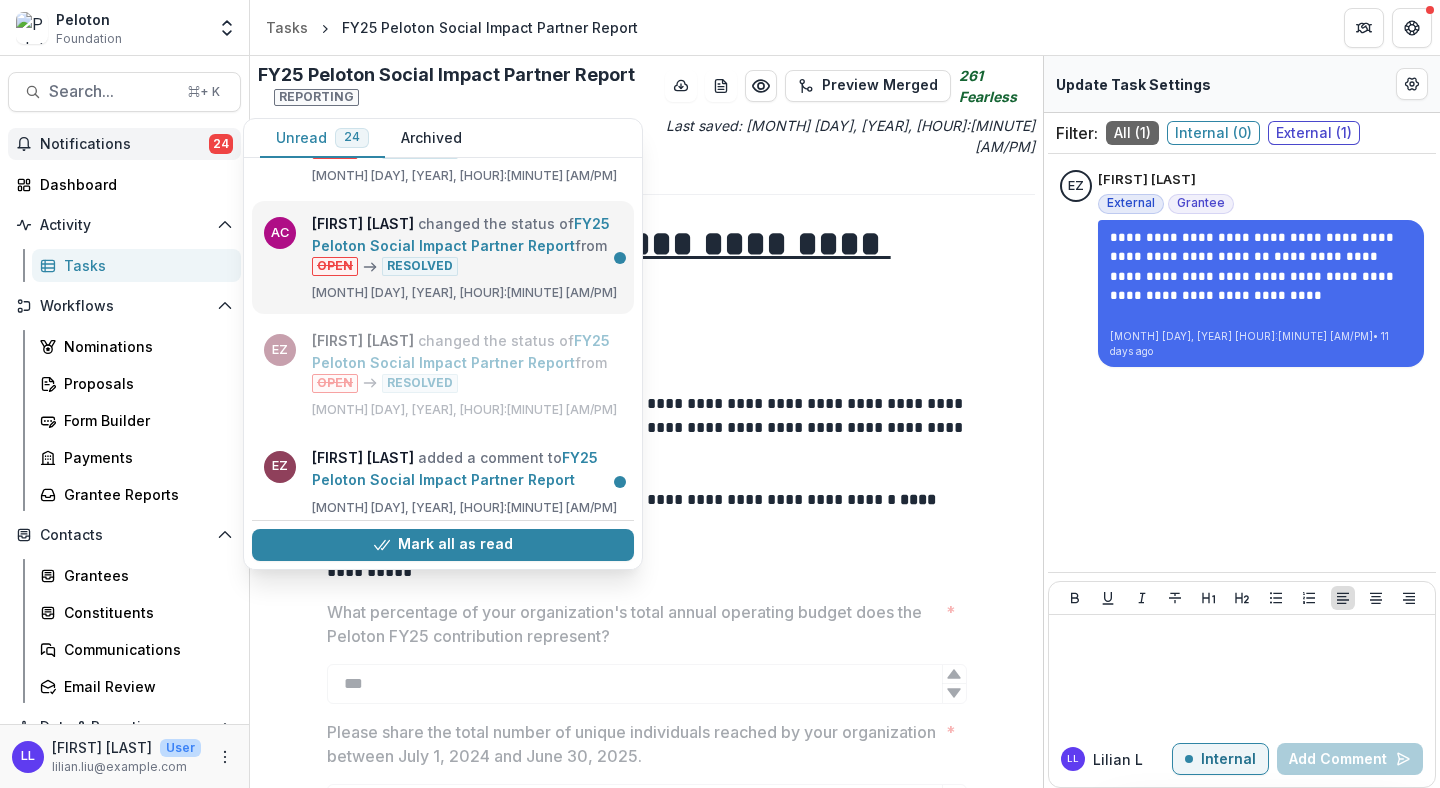 click on "FY25 Peloton Social Impact Partner Report" at bounding box center [461, 234] 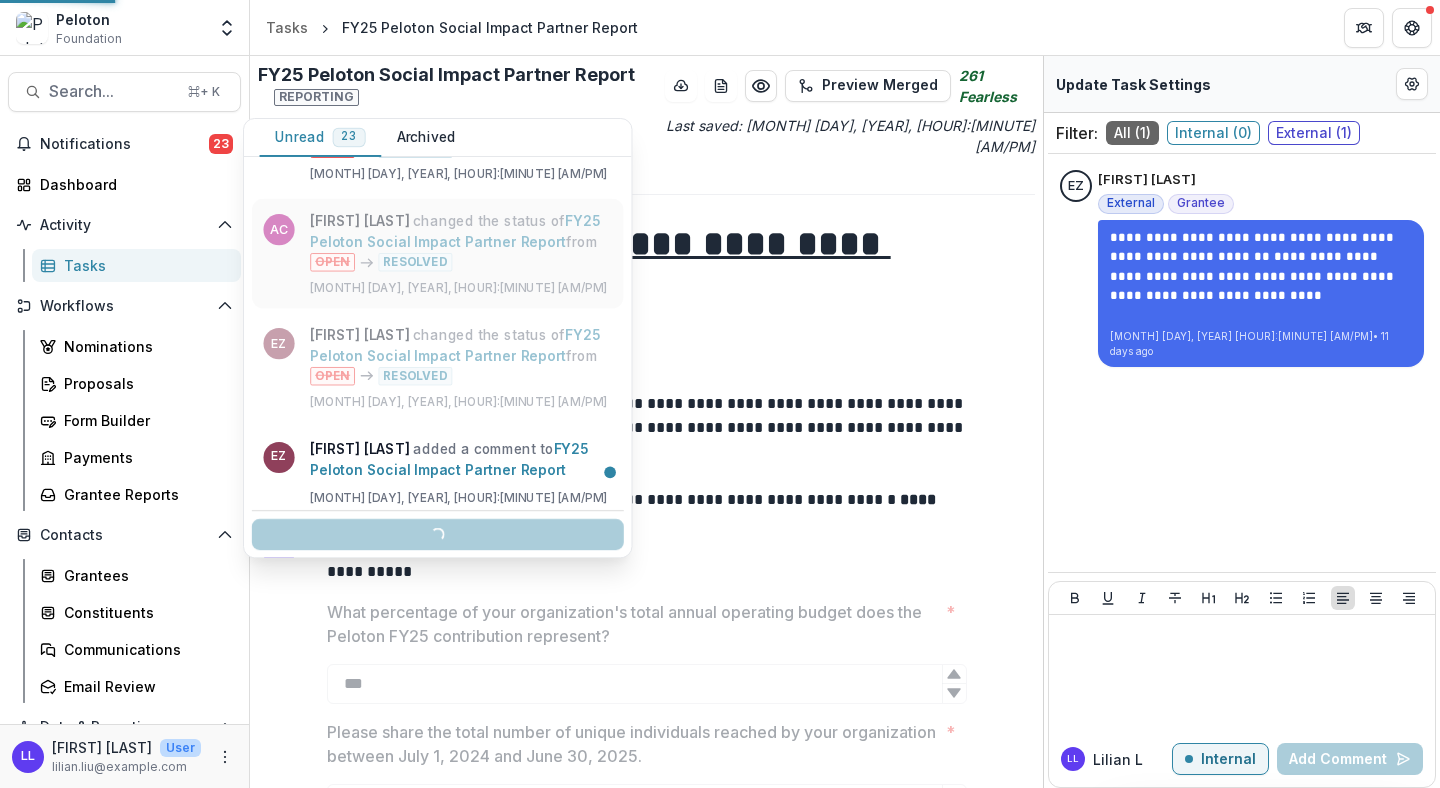 type on "******" 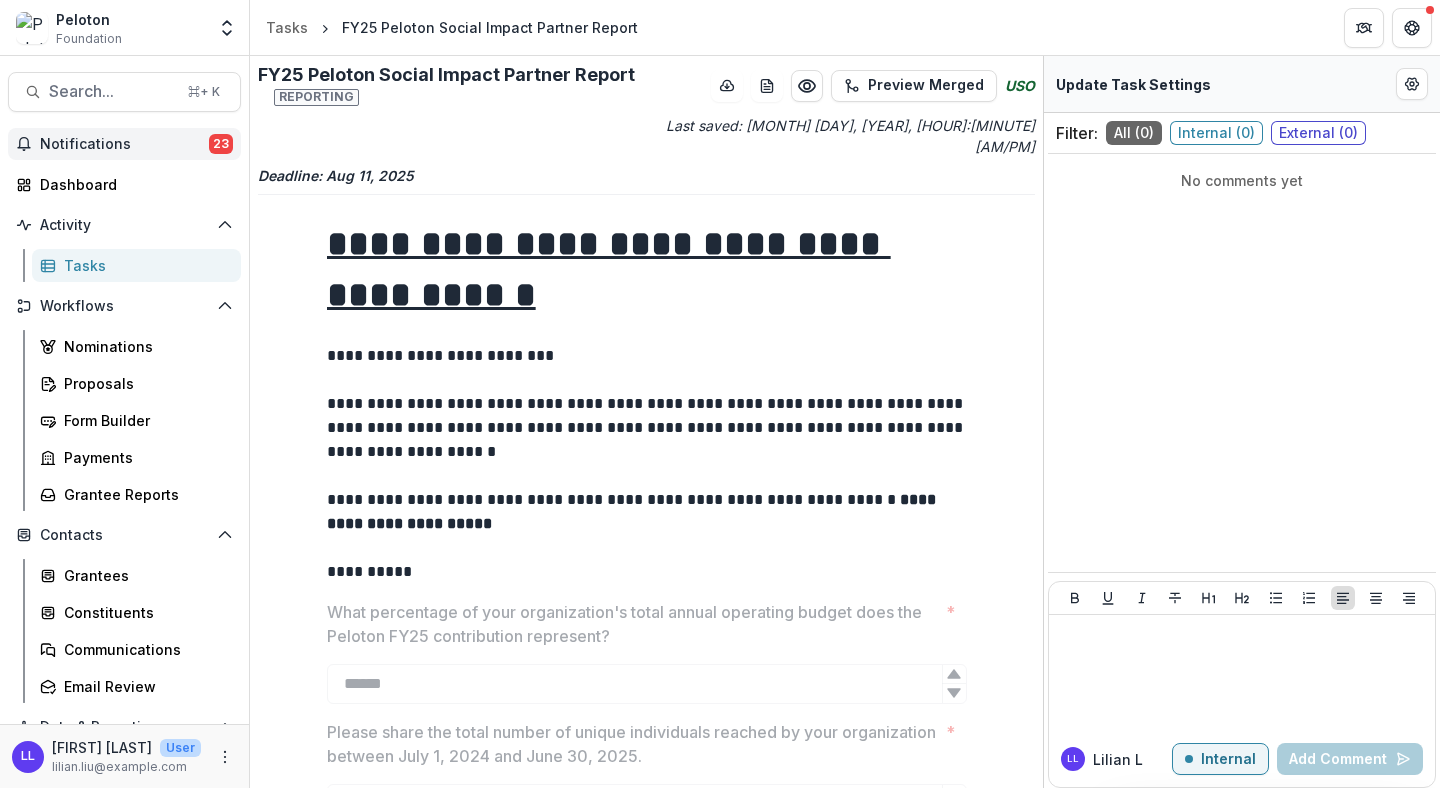 click on "Notifications" at bounding box center [124, 144] 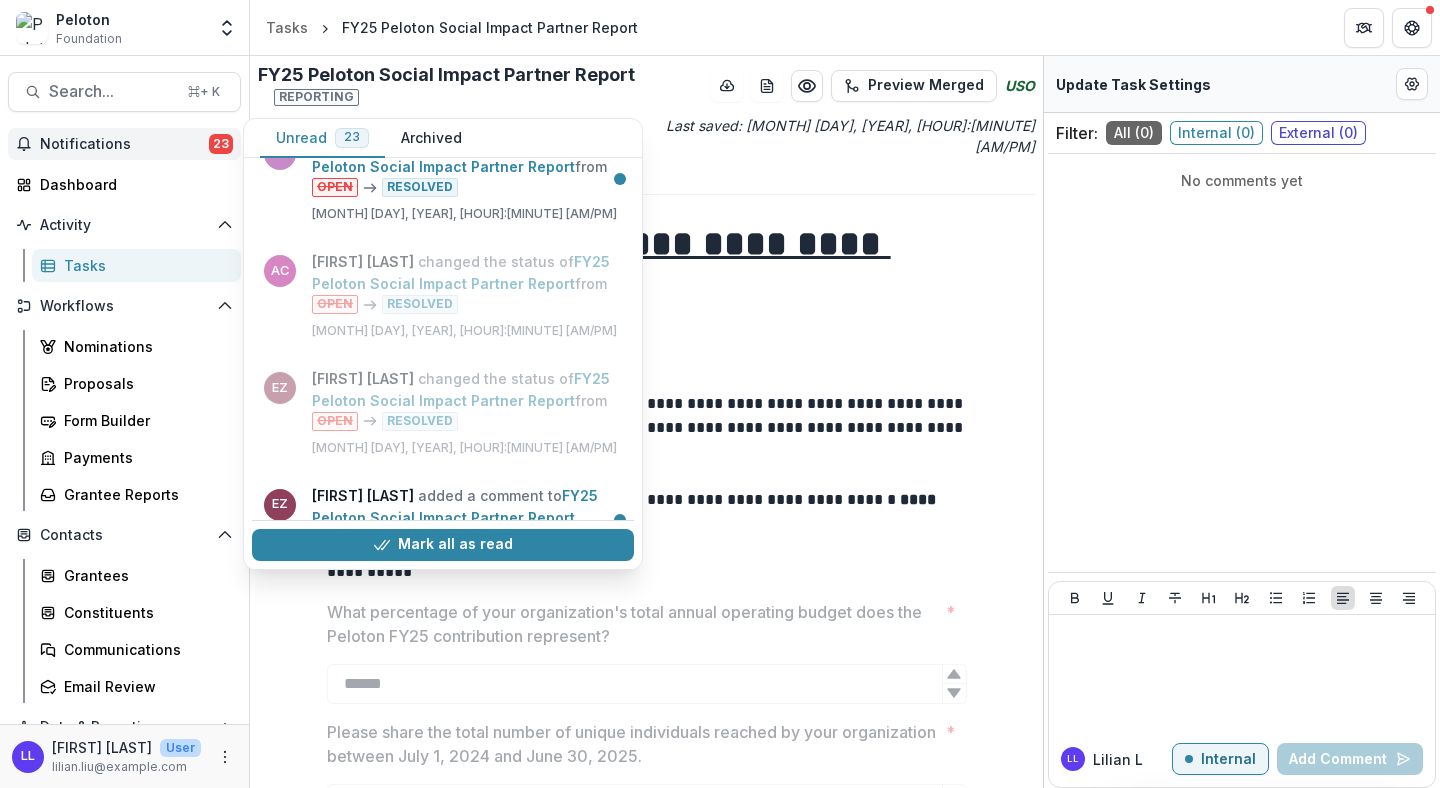 scroll, scrollTop: 392, scrollLeft: 0, axis: vertical 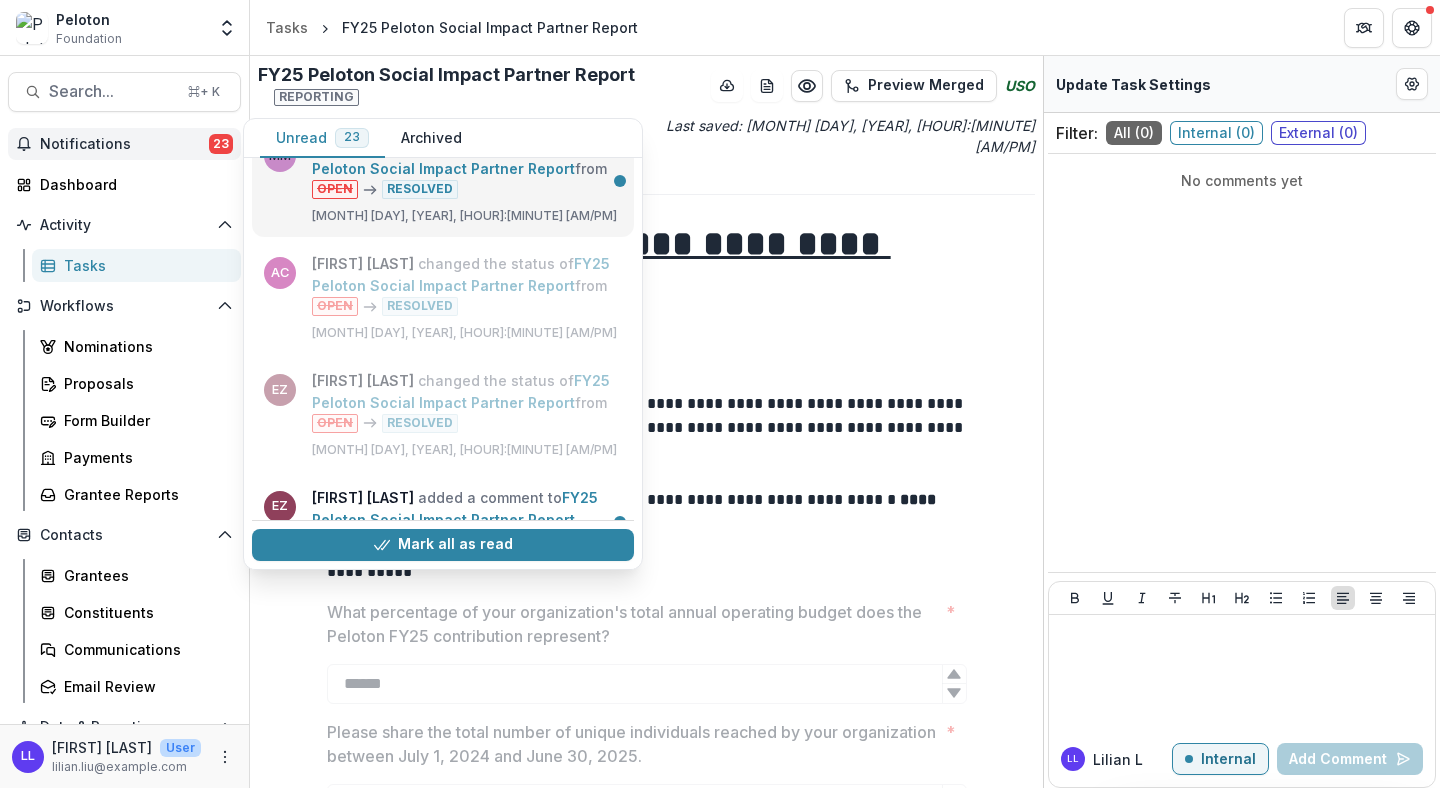 click on "FY25 Peloton Social Impact Partner Report" at bounding box center (461, 157) 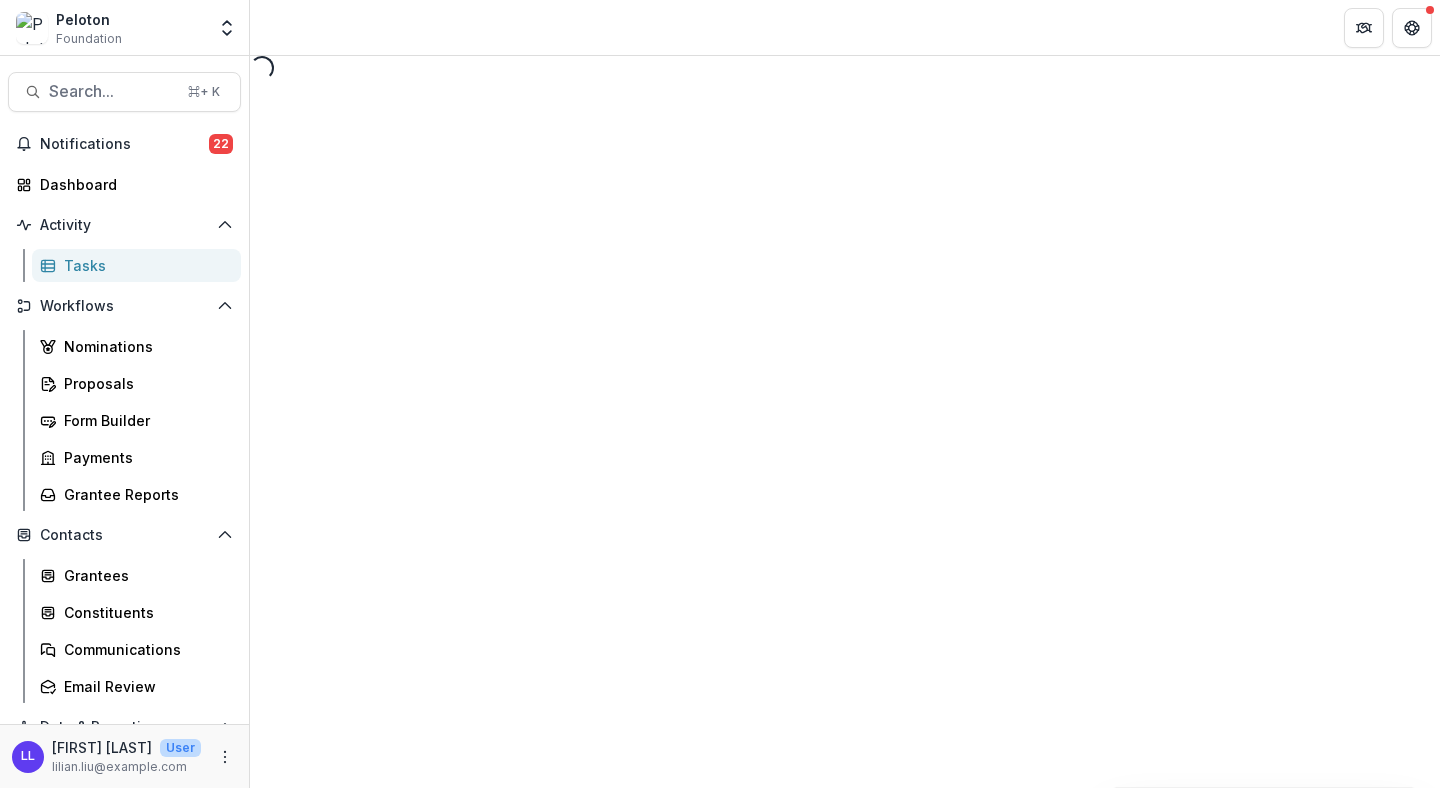 select on "********" 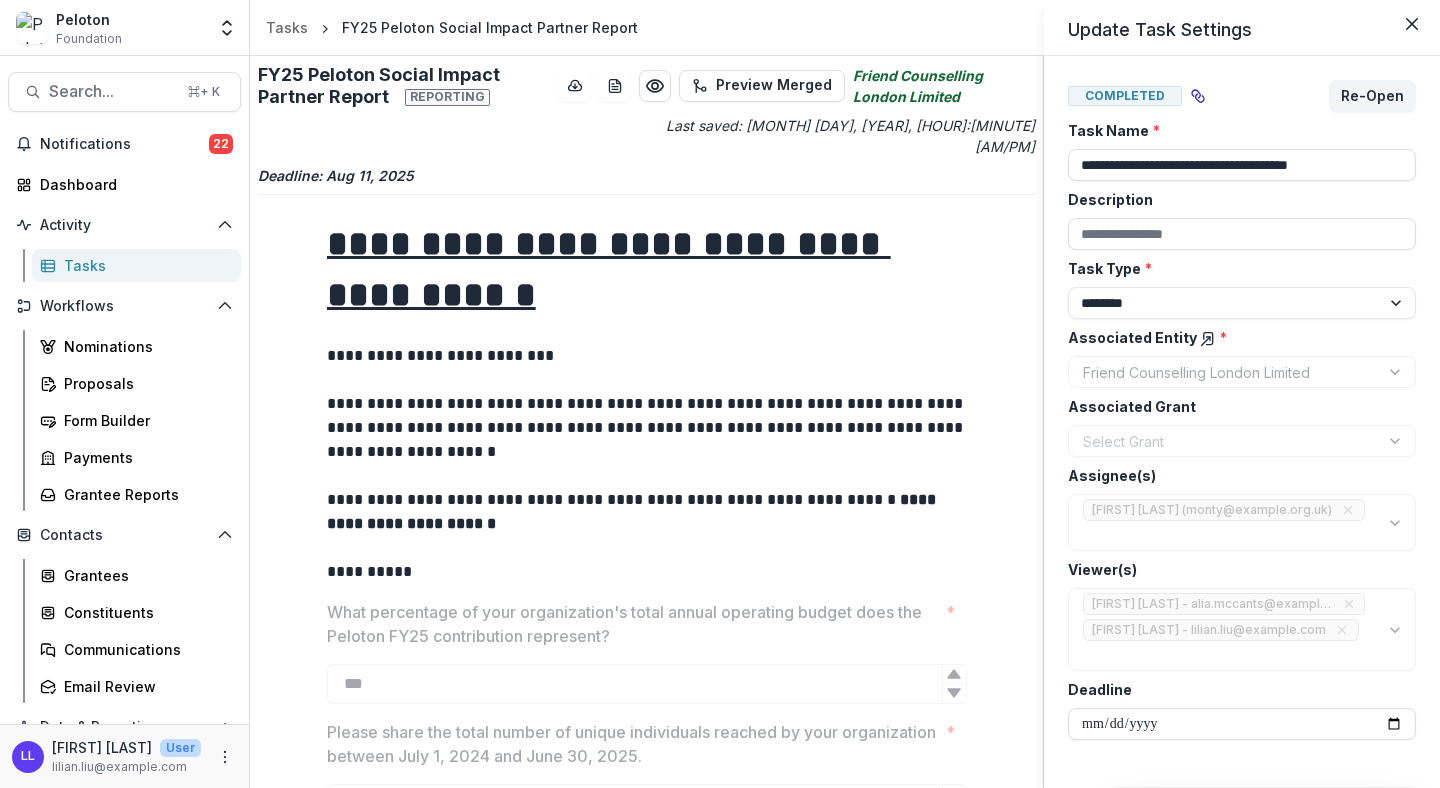 click on "**********" at bounding box center (720, 394) 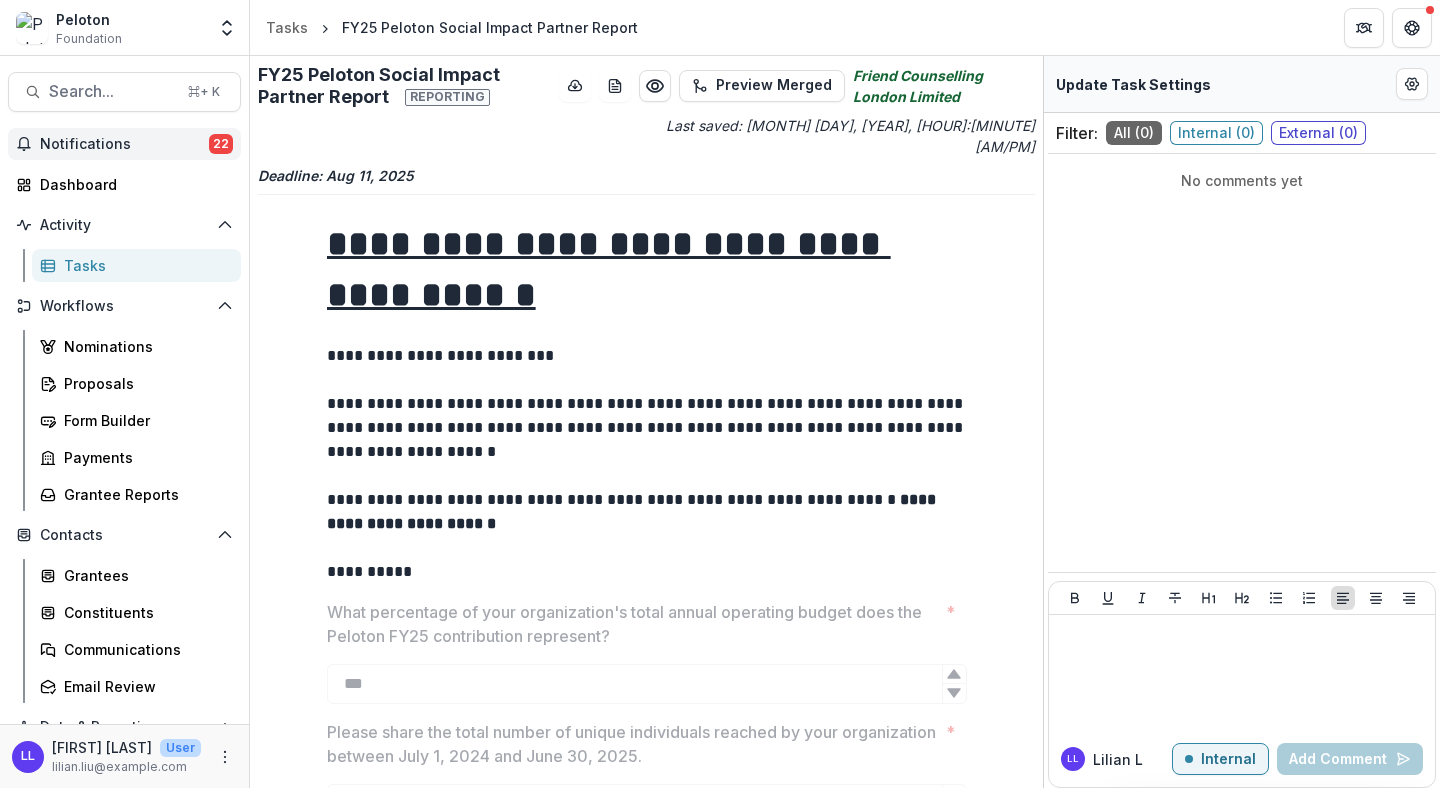click on "Notifications" at bounding box center [124, 144] 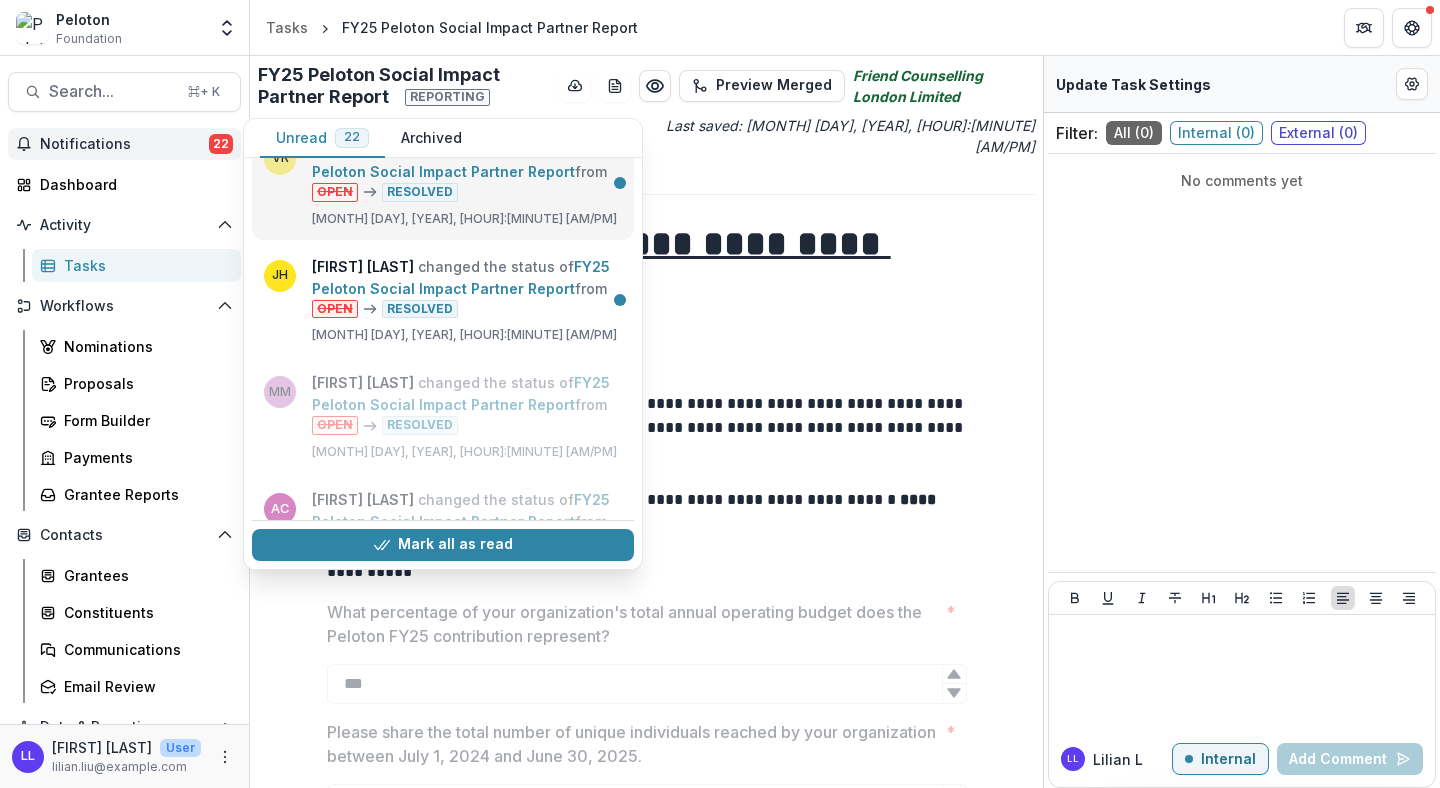 scroll, scrollTop: 153, scrollLeft: 0, axis: vertical 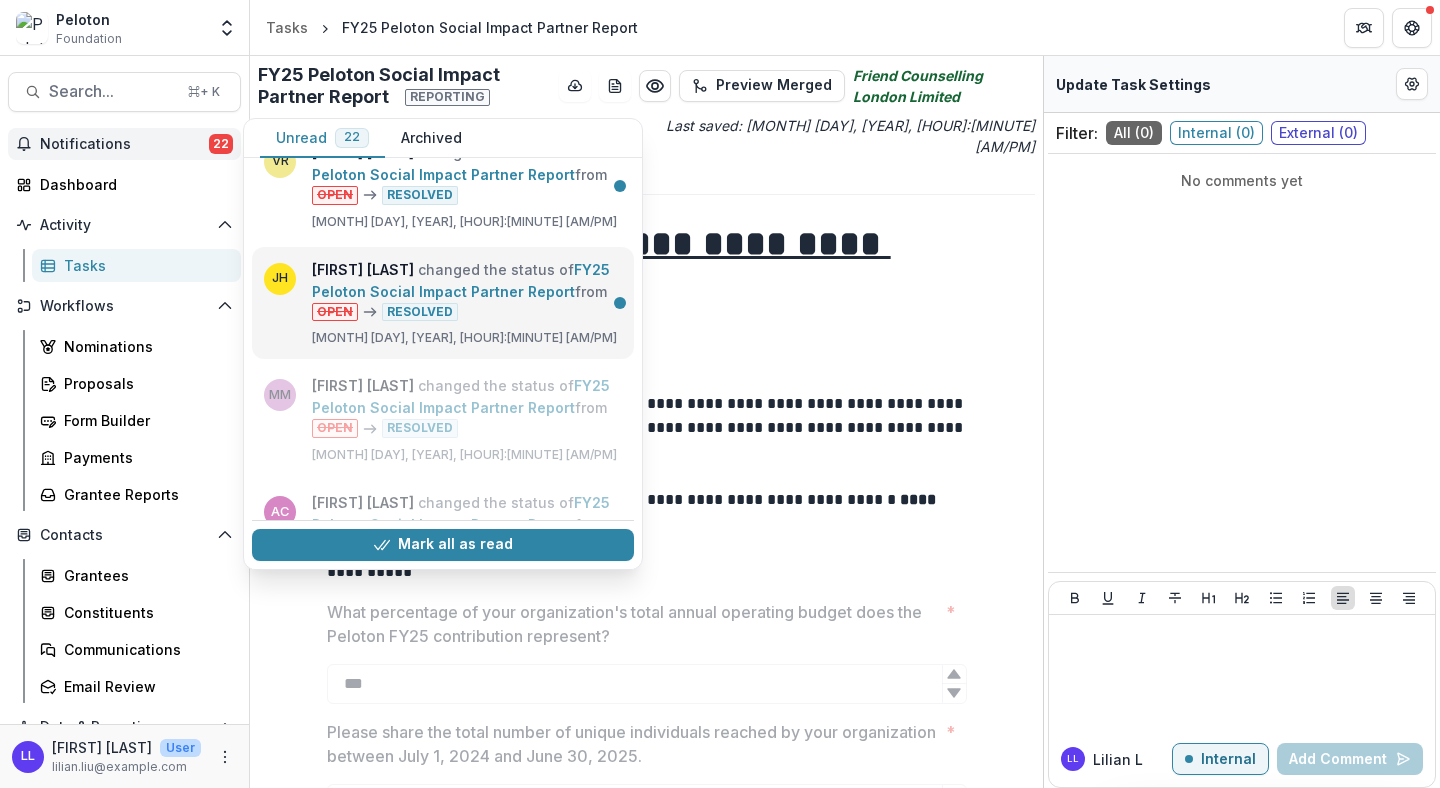 click on "FY25 Peloton Social Impact Partner Report" at bounding box center (461, 280) 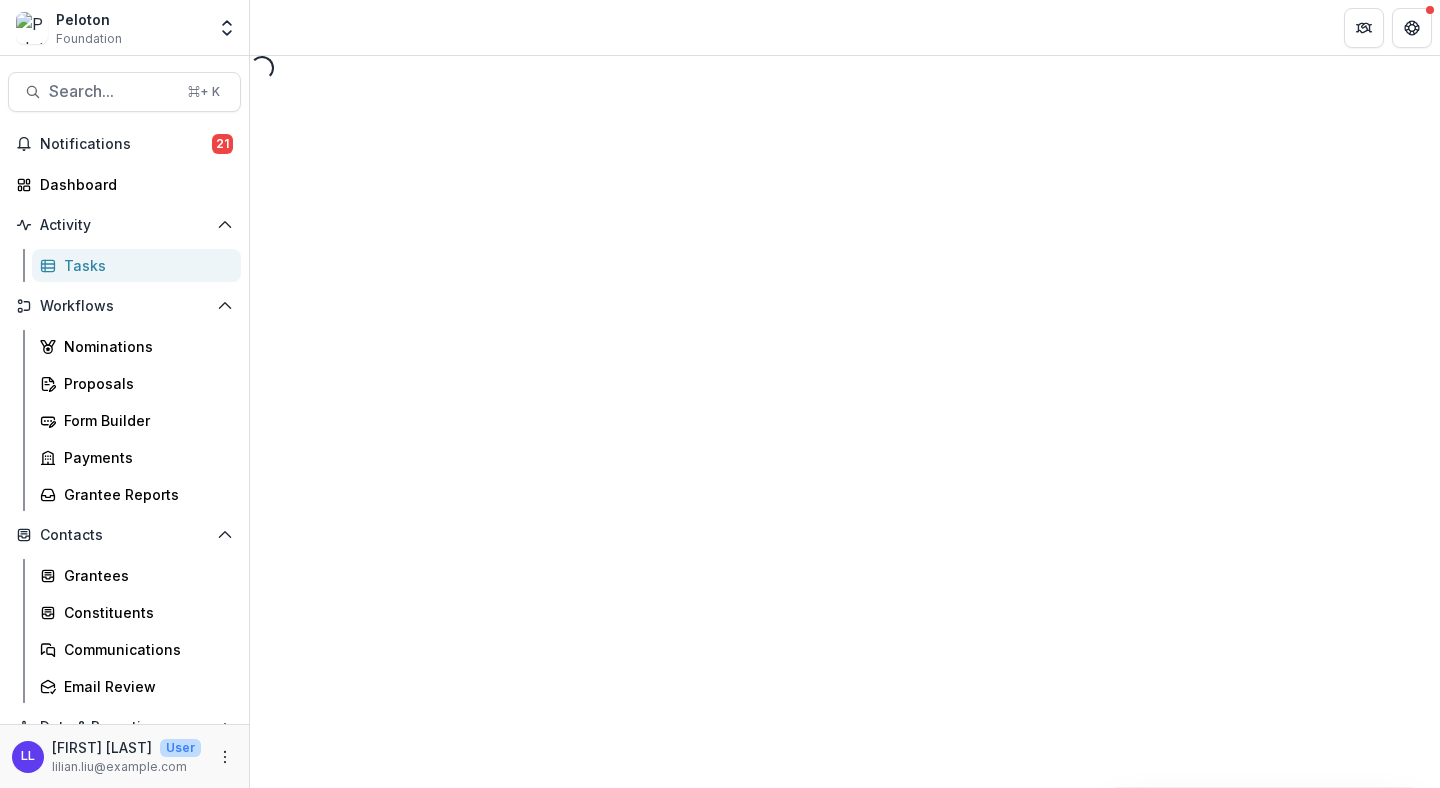select on "********" 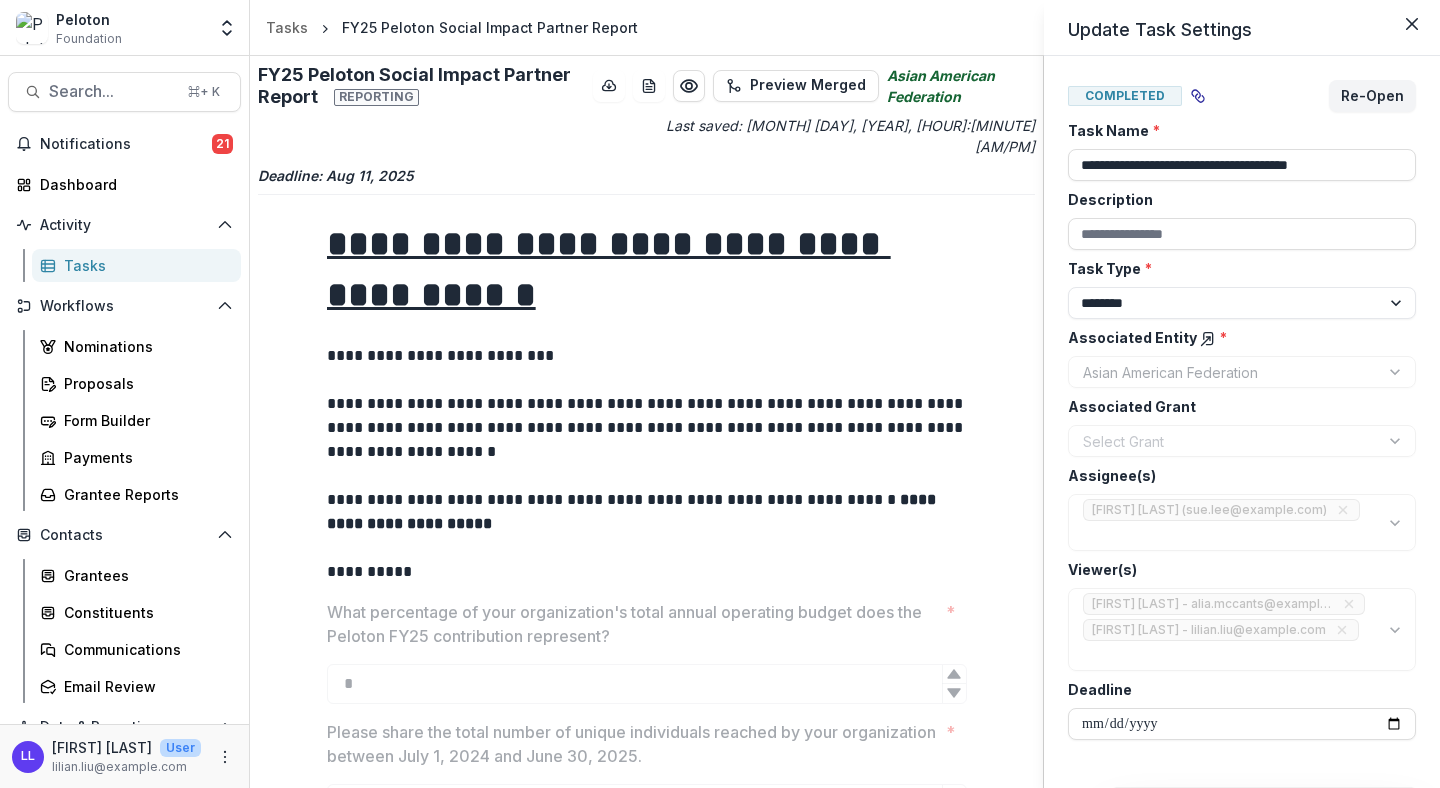 click on "**********" at bounding box center [720, 394] 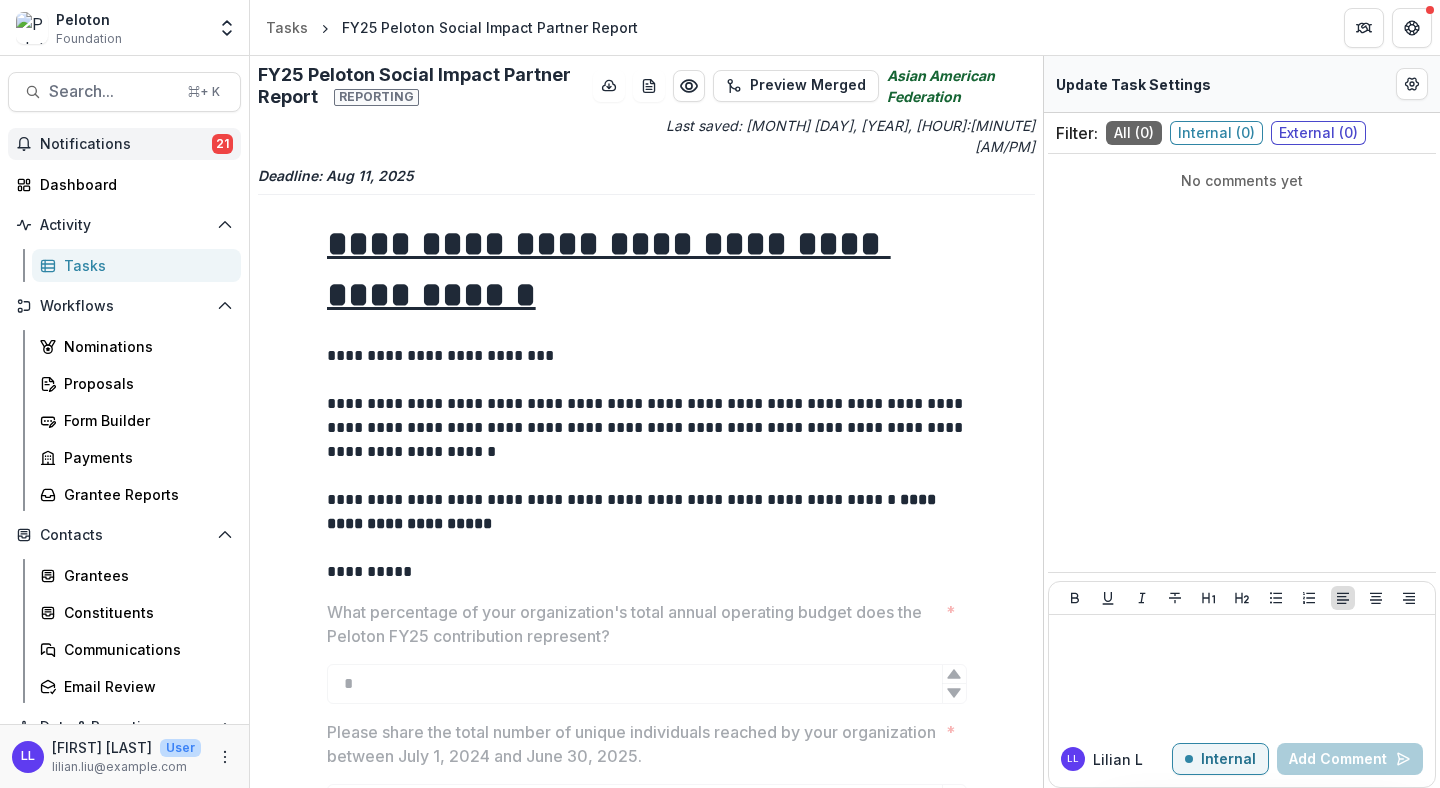 click on "Notifications" at bounding box center [126, 144] 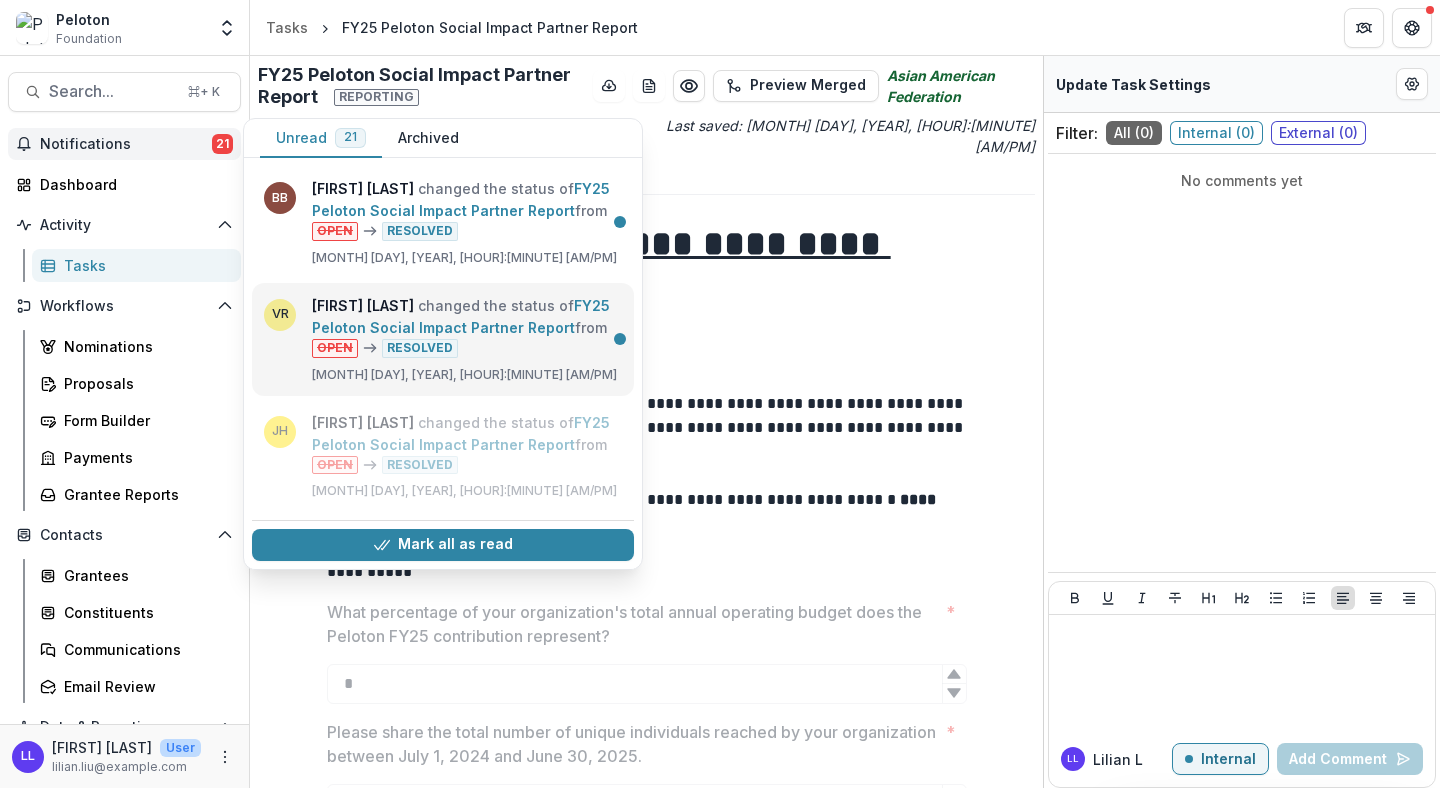 click on "FY25 Peloton Social Impact Partner Report" at bounding box center (461, 316) 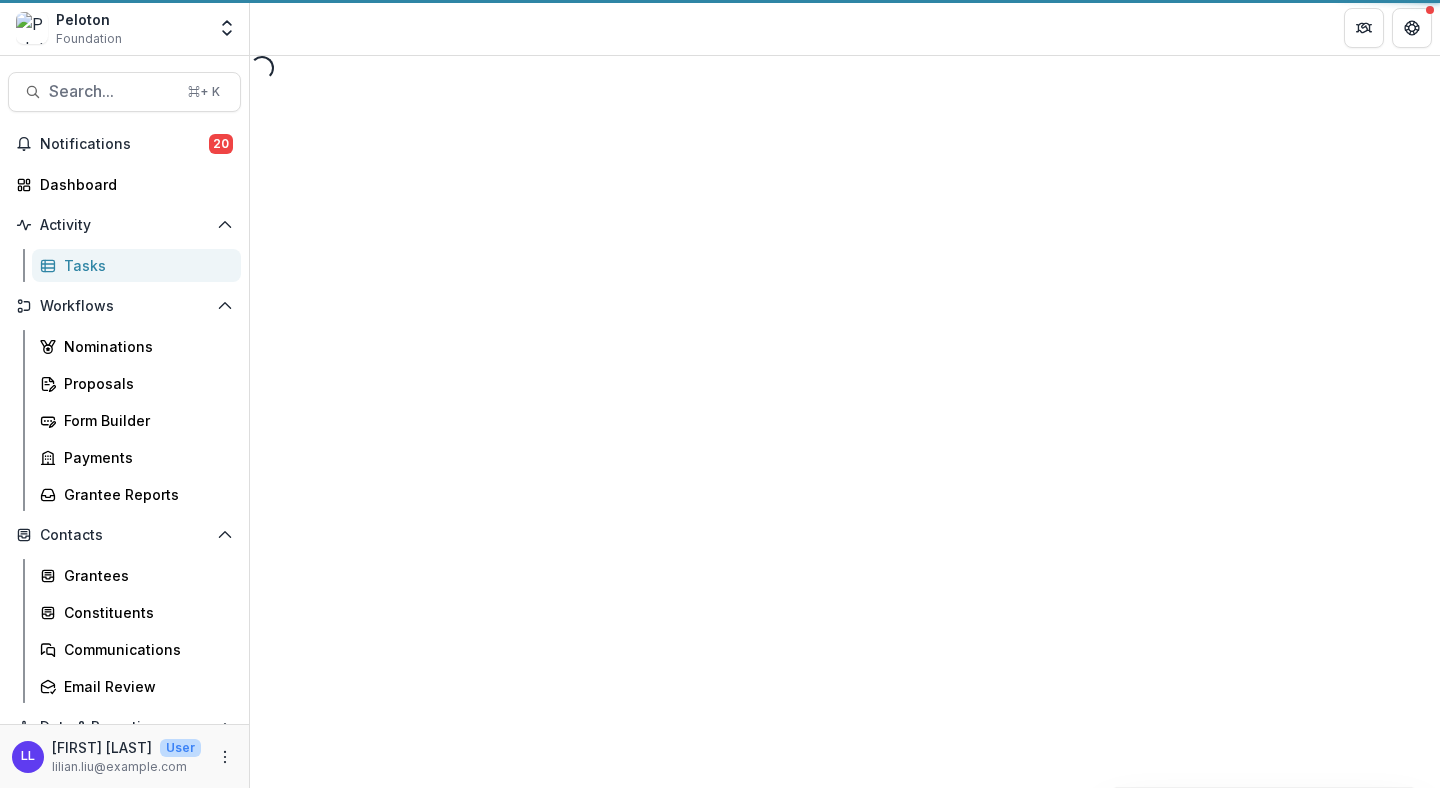 select on "********" 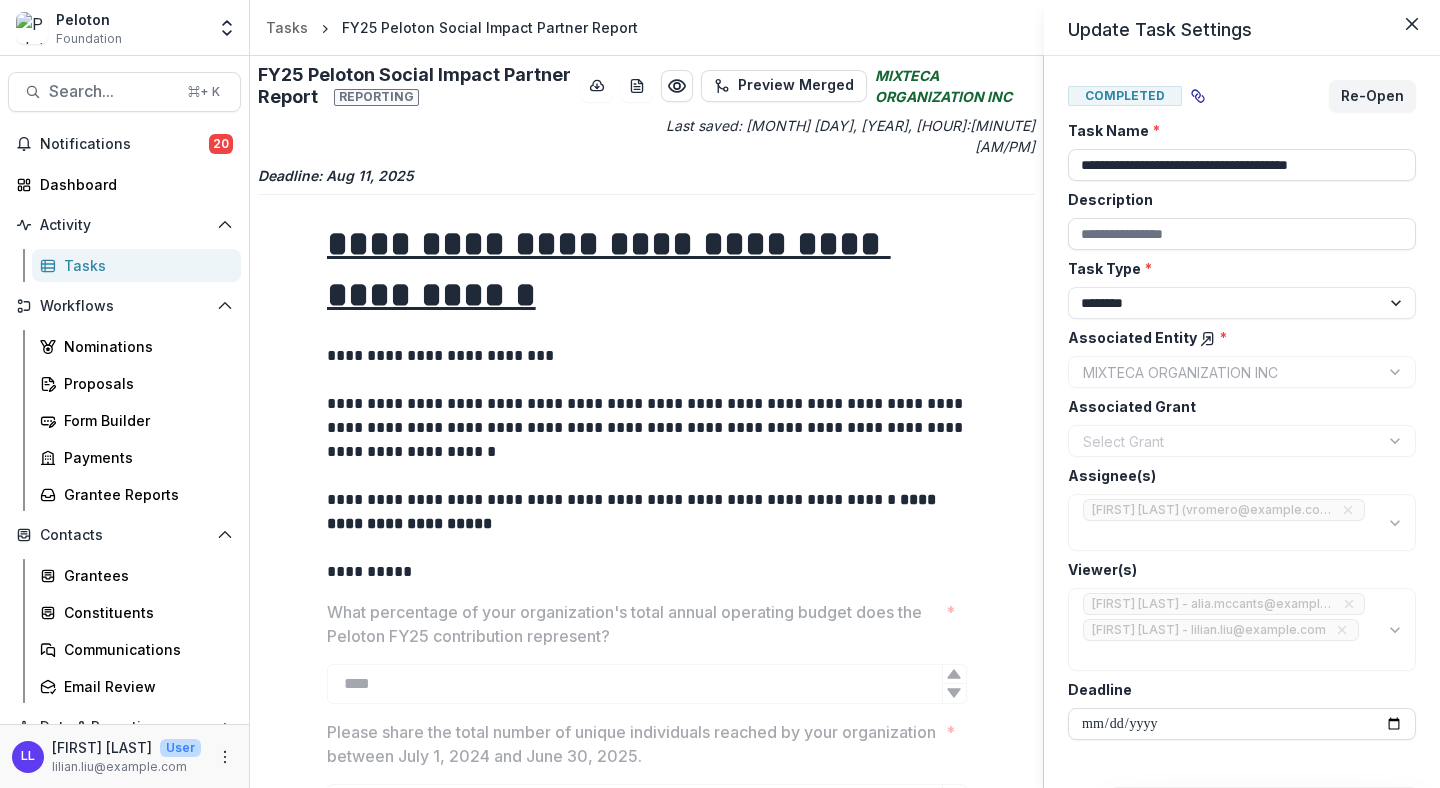 click on "**********" at bounding box center (720, 394) 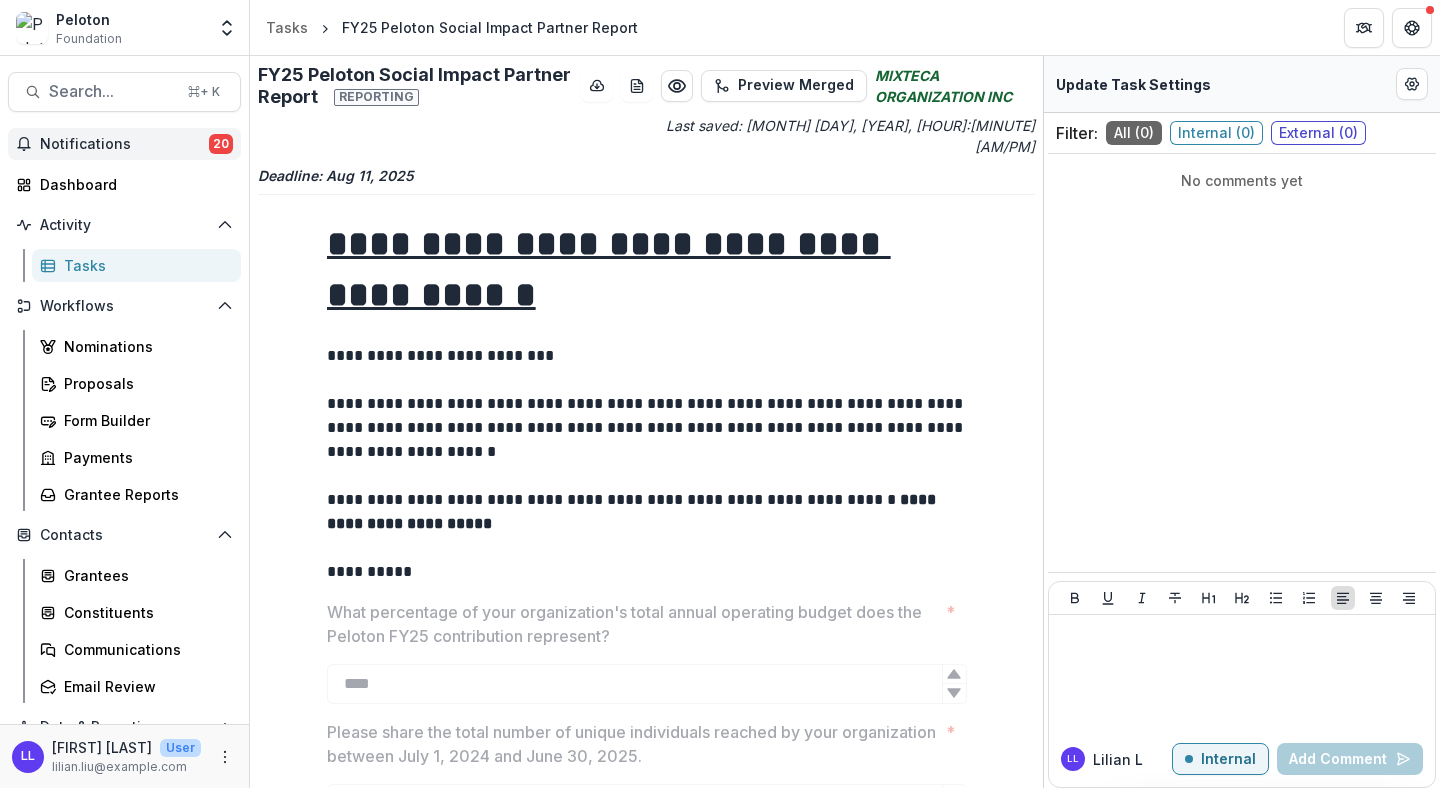 click on "Notifications" at bounding box center (124, 144) 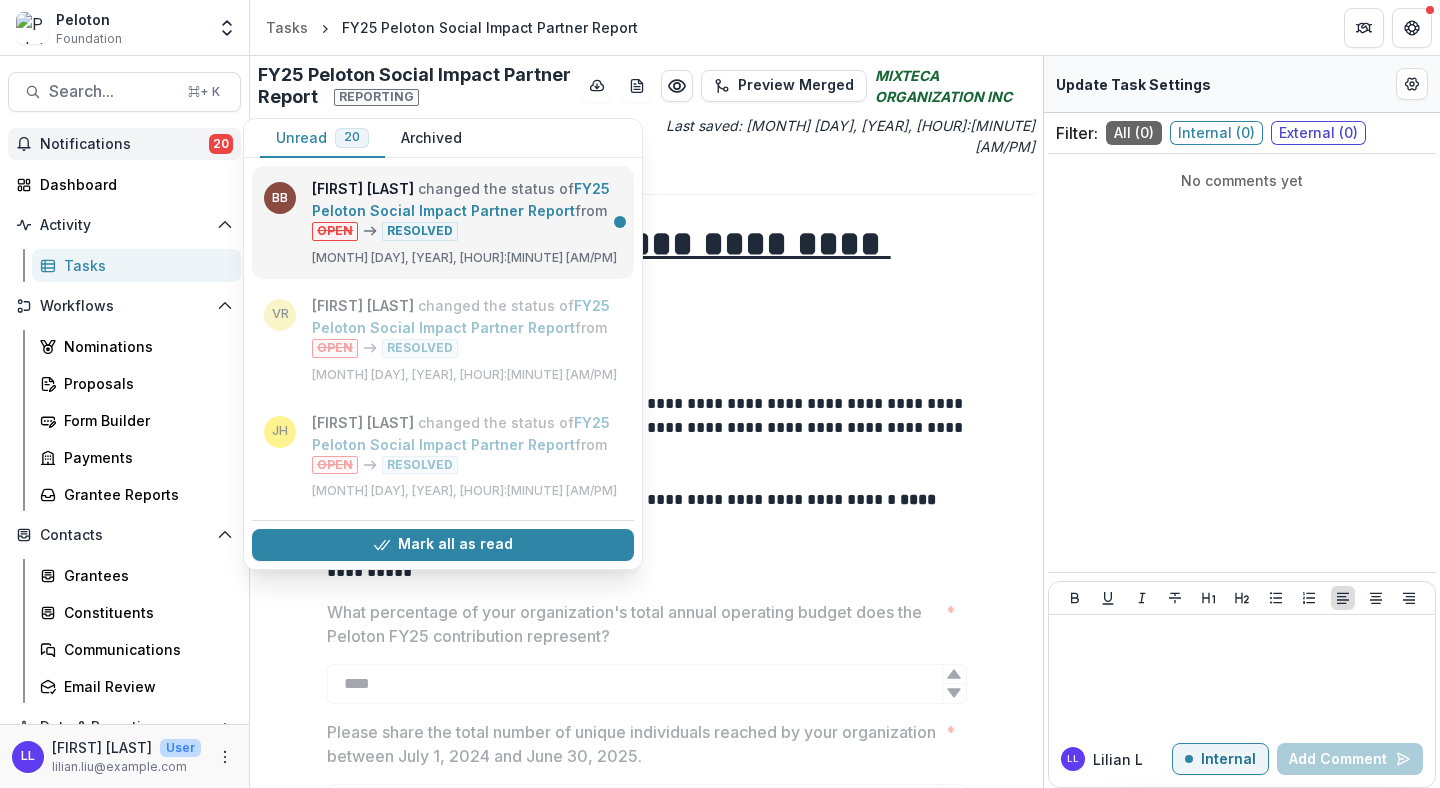 click on "FY25 Peloton Social Impact Partner Report" at bounding box center (461, 199) 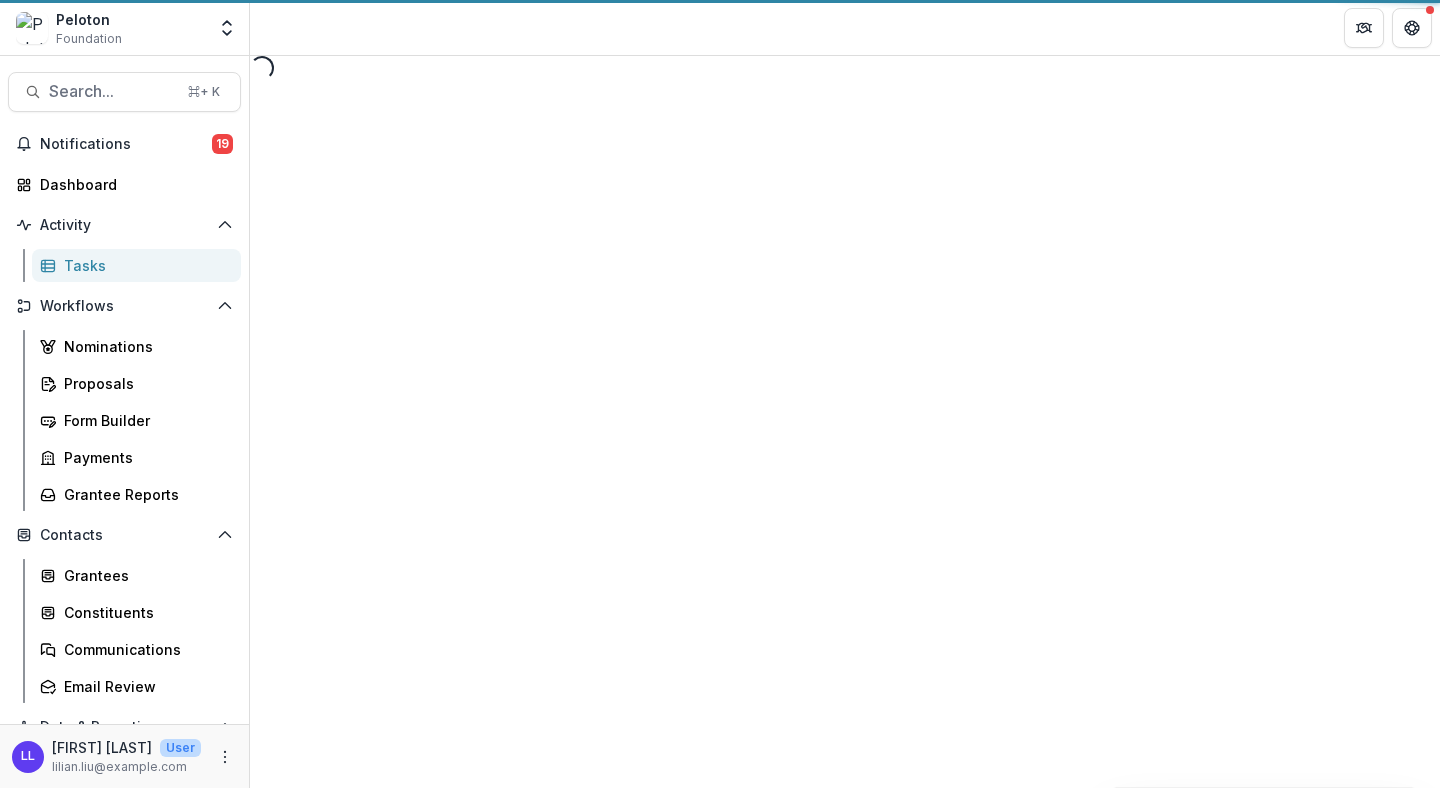 select on "********" 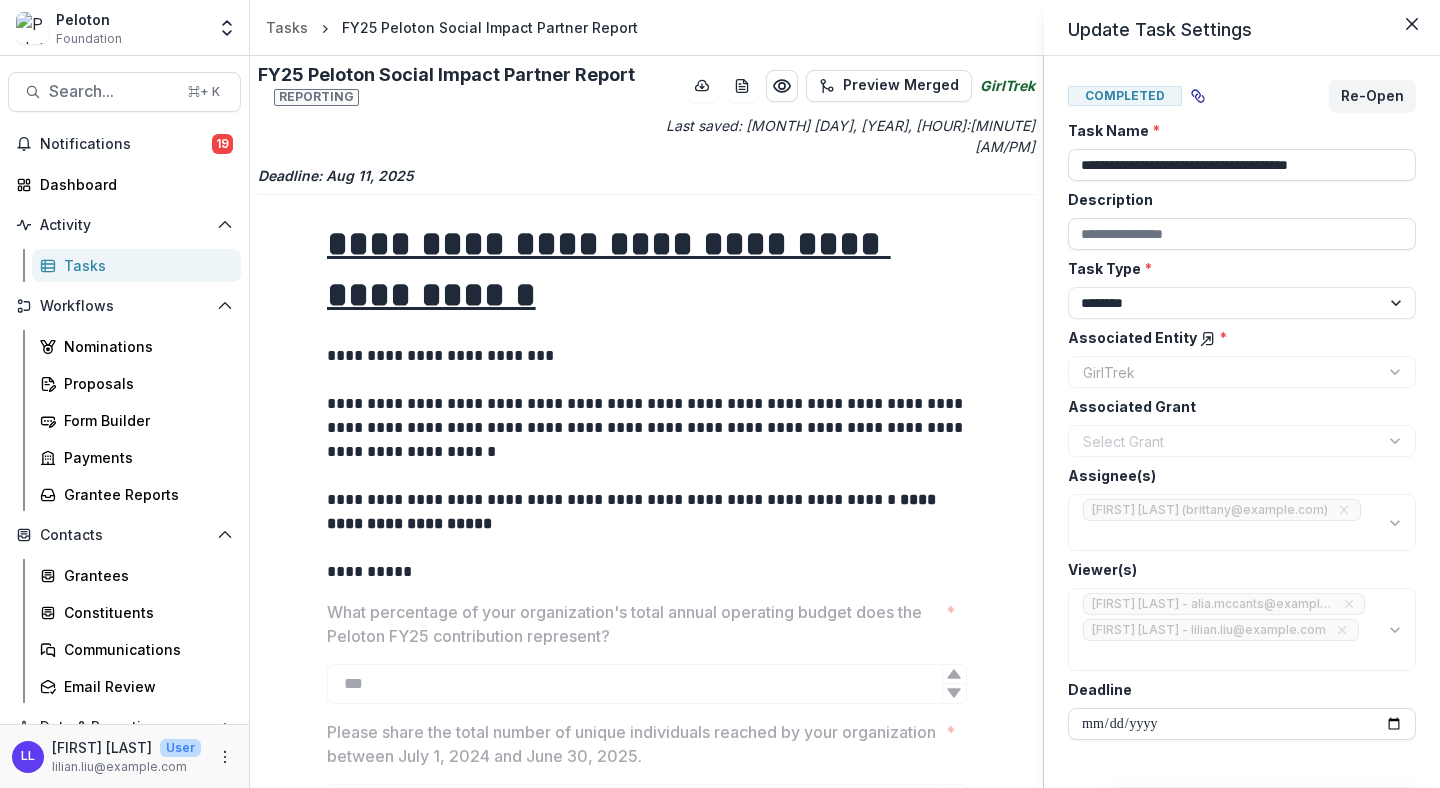 click on "**********" at bounding box center [720, 394] 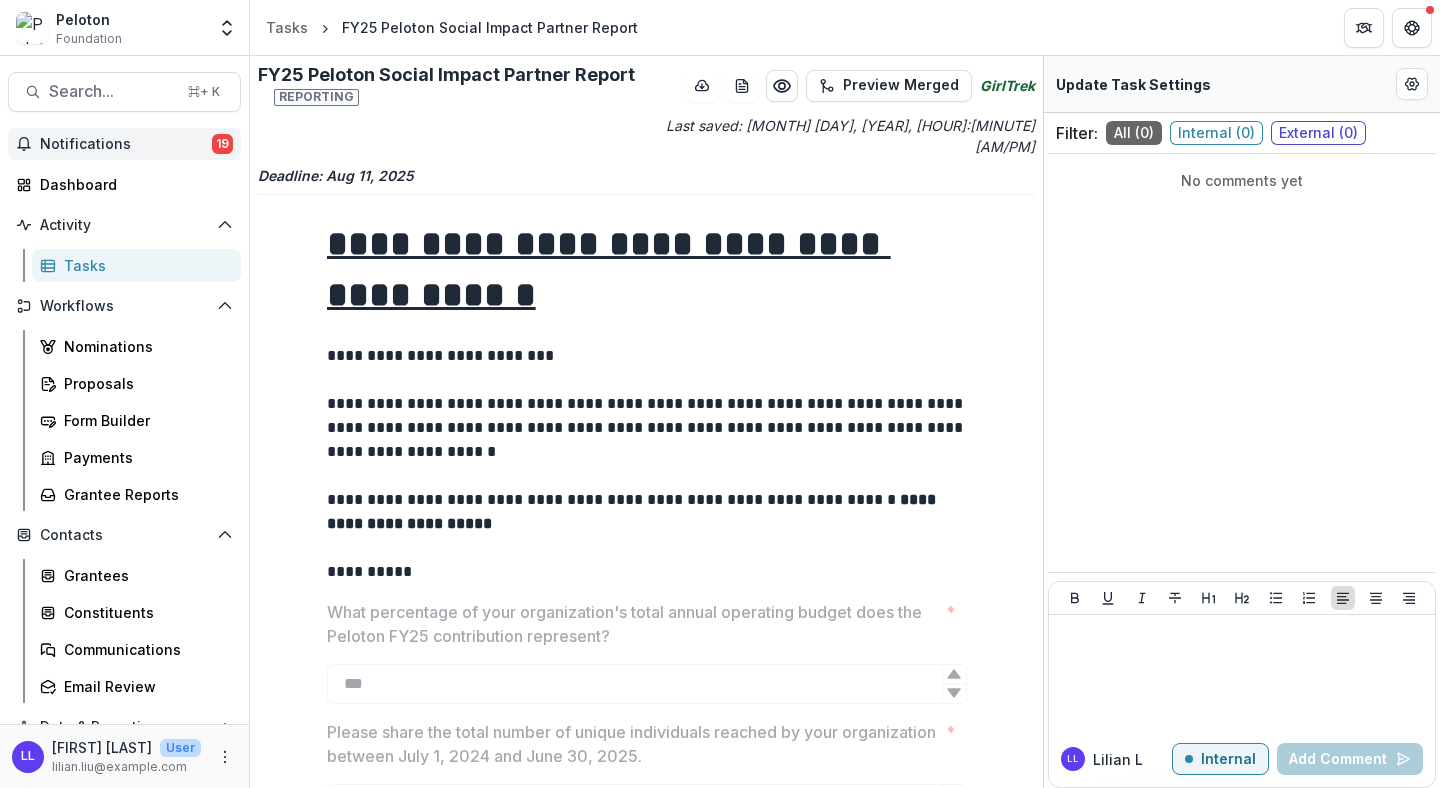 click on "Notifications" at bounding box center (126, 144) 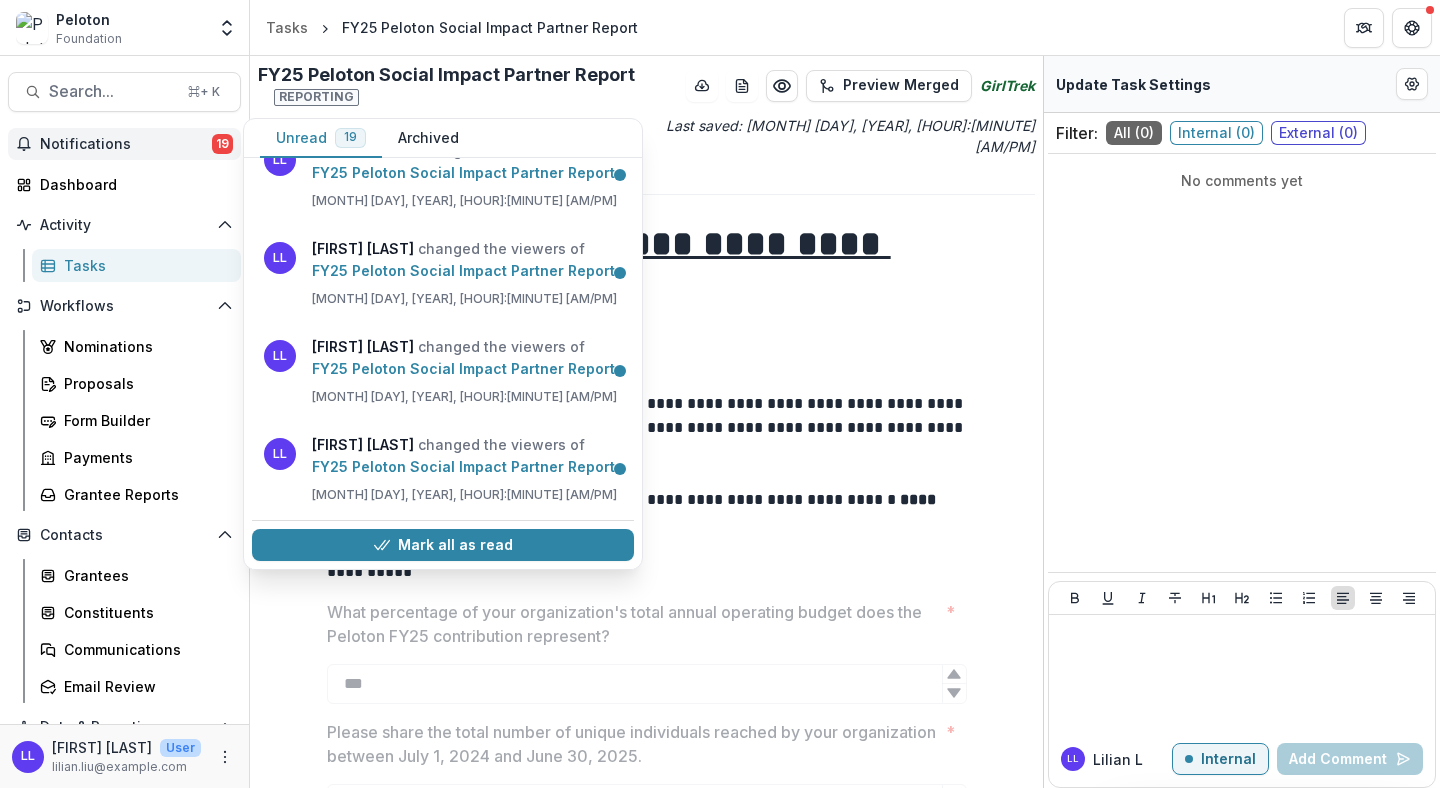 scroll, scrollTop: 1508, scrollLeft: 0, axis: vertical 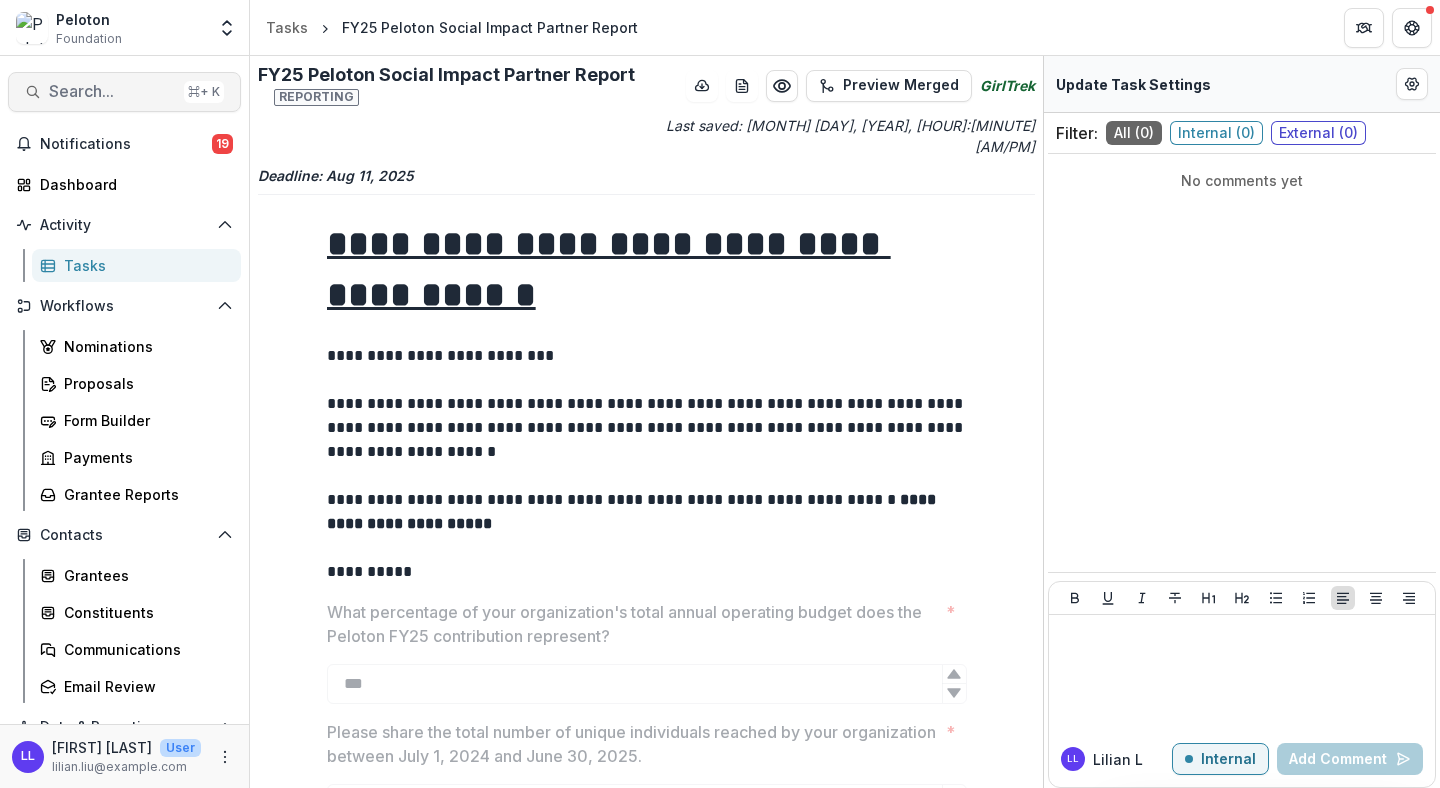 click on "Search..." at bounding box center [112, 91] 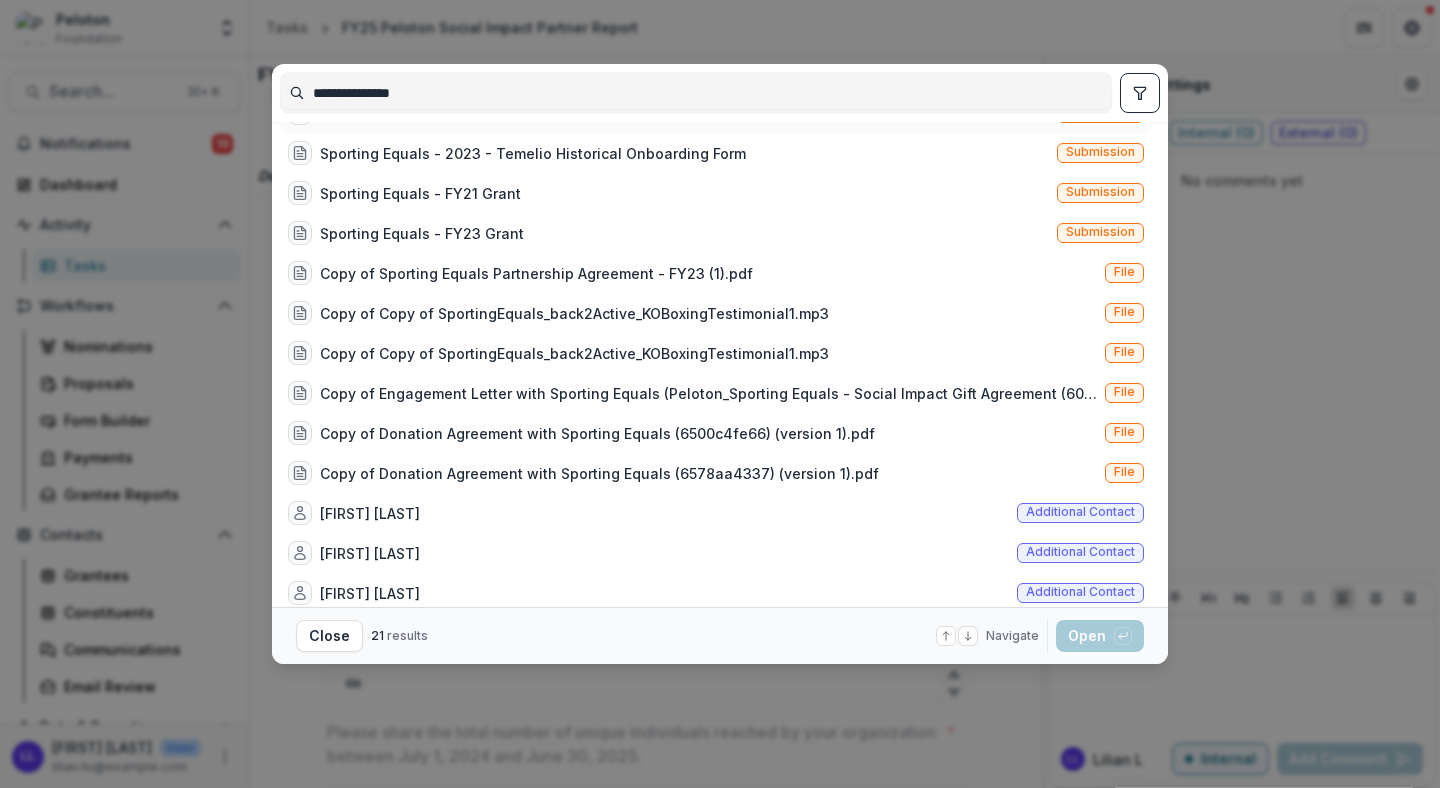 scroll, scrollTop: 239, scrollLeft: 0, axis: vertical 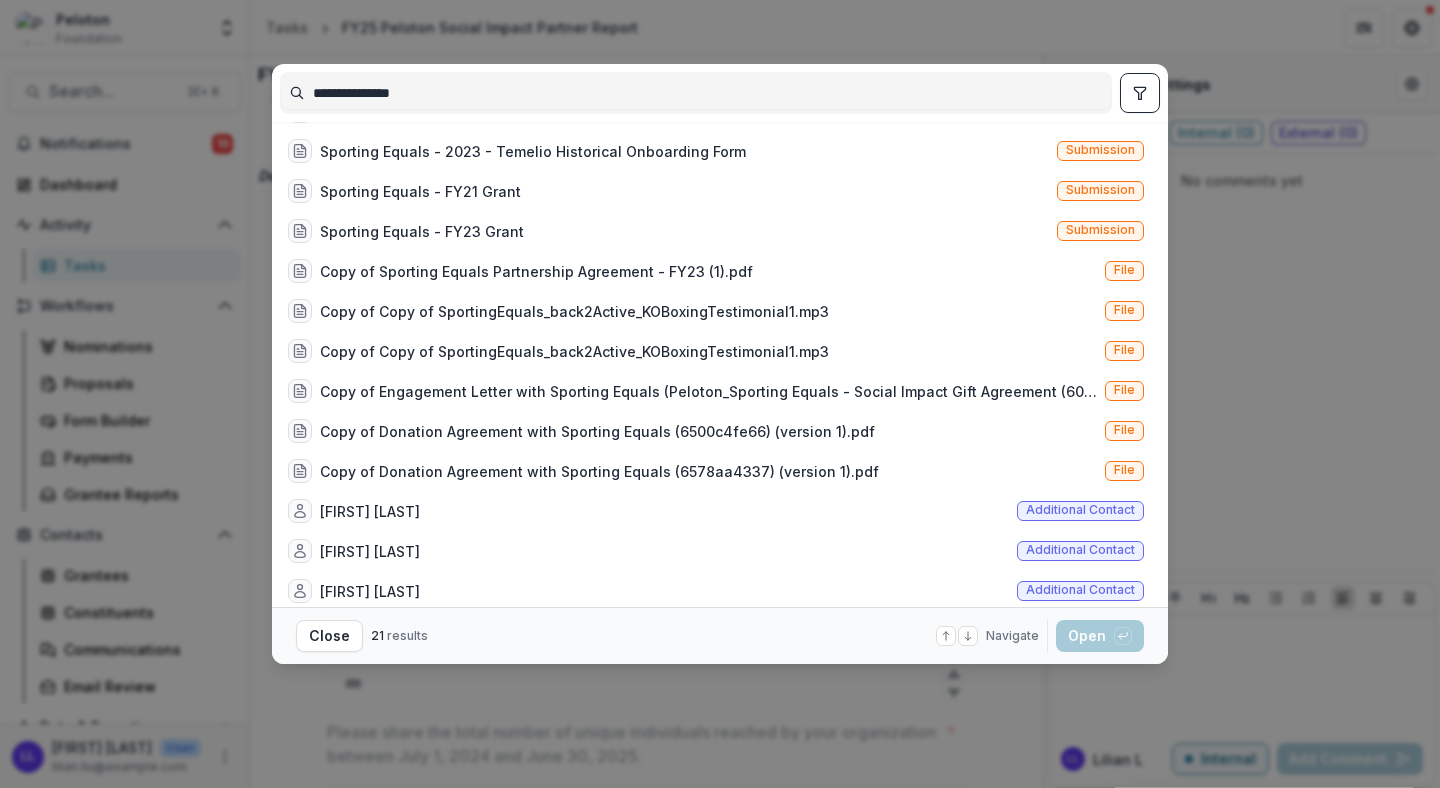 click on "**********" at bounding box center [696, 93] 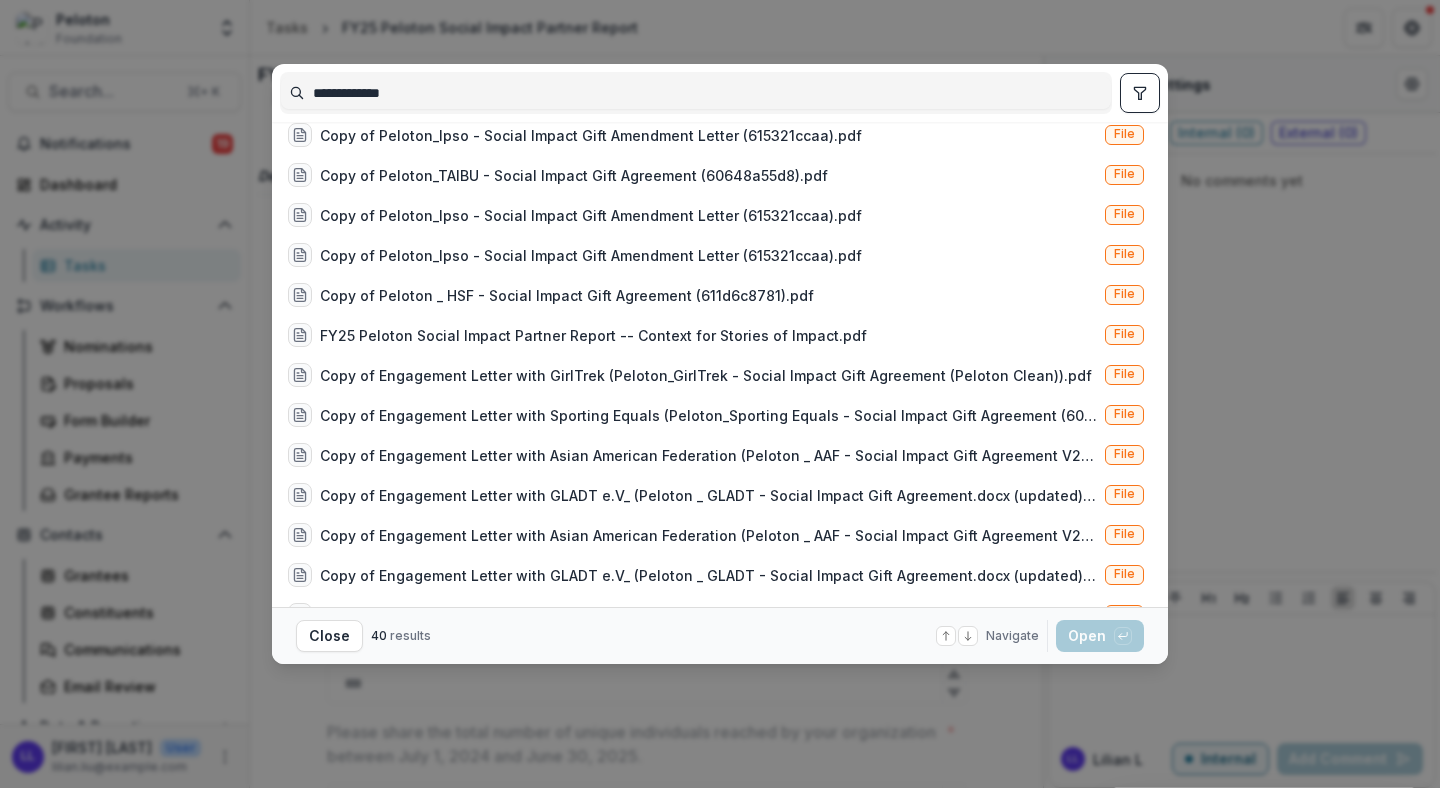 scroll, scrollTop: 0, scrollLeft: 0, axis: both 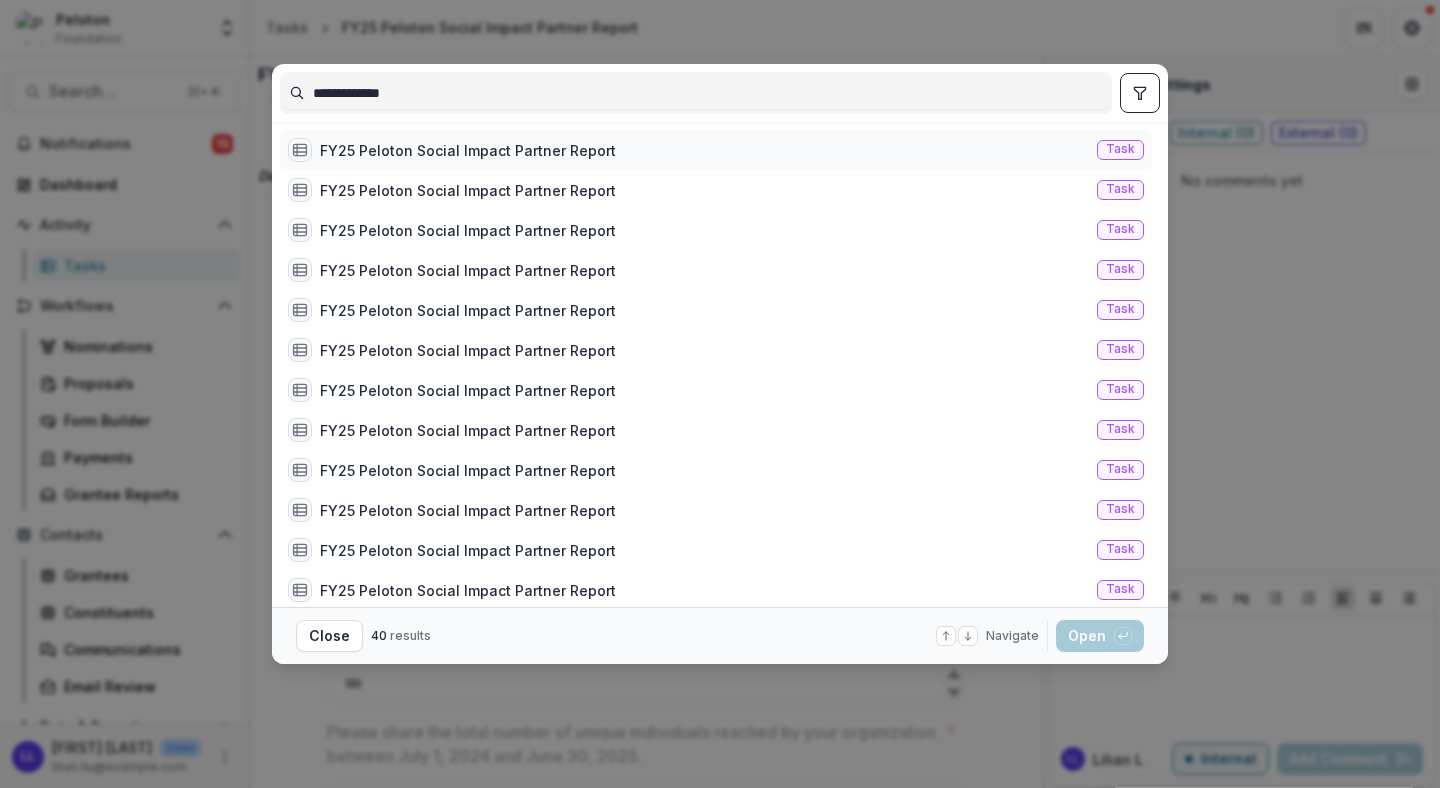 type on "**********" 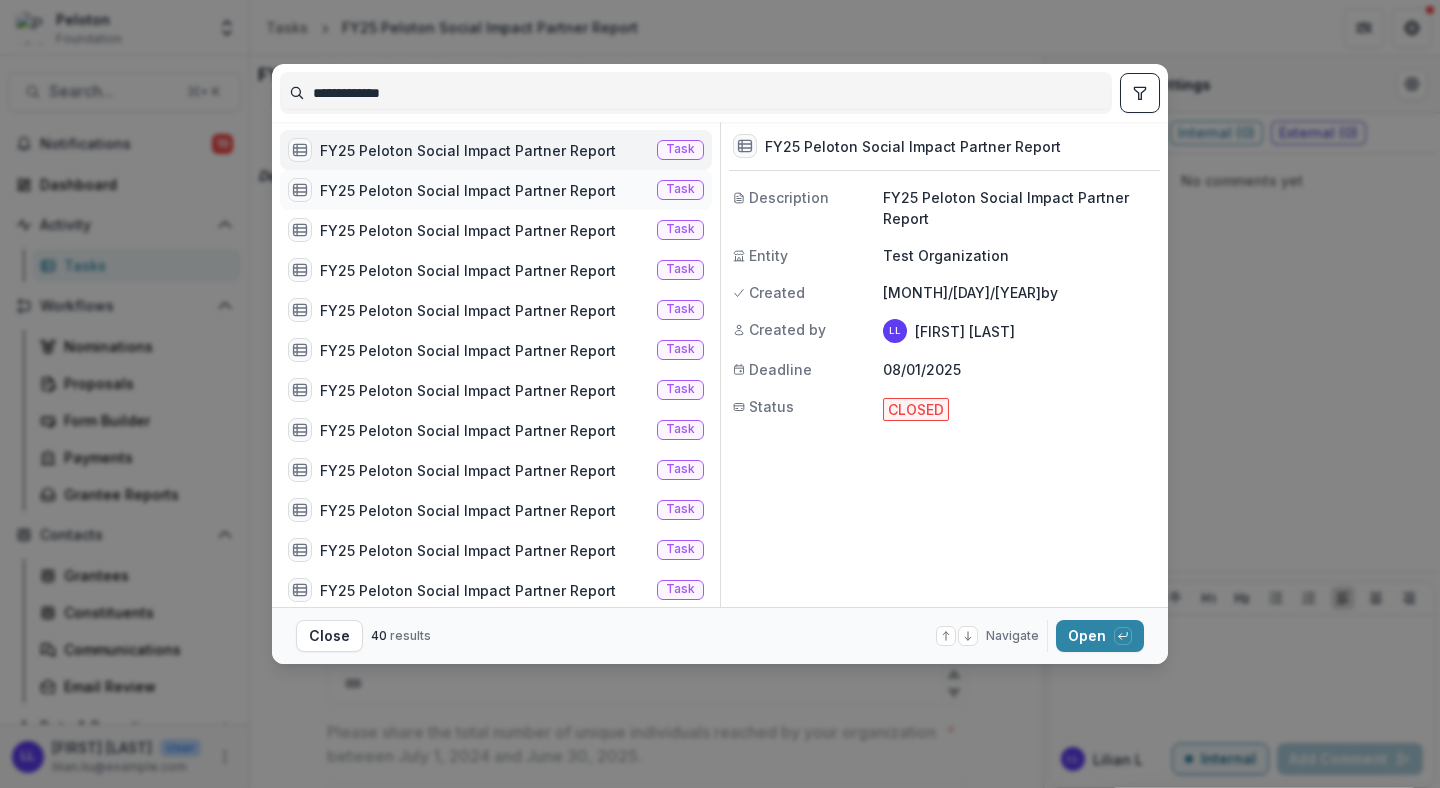 click on "FY25 Peloton Social Impact Partner Report" at bounding box center (468, 190) 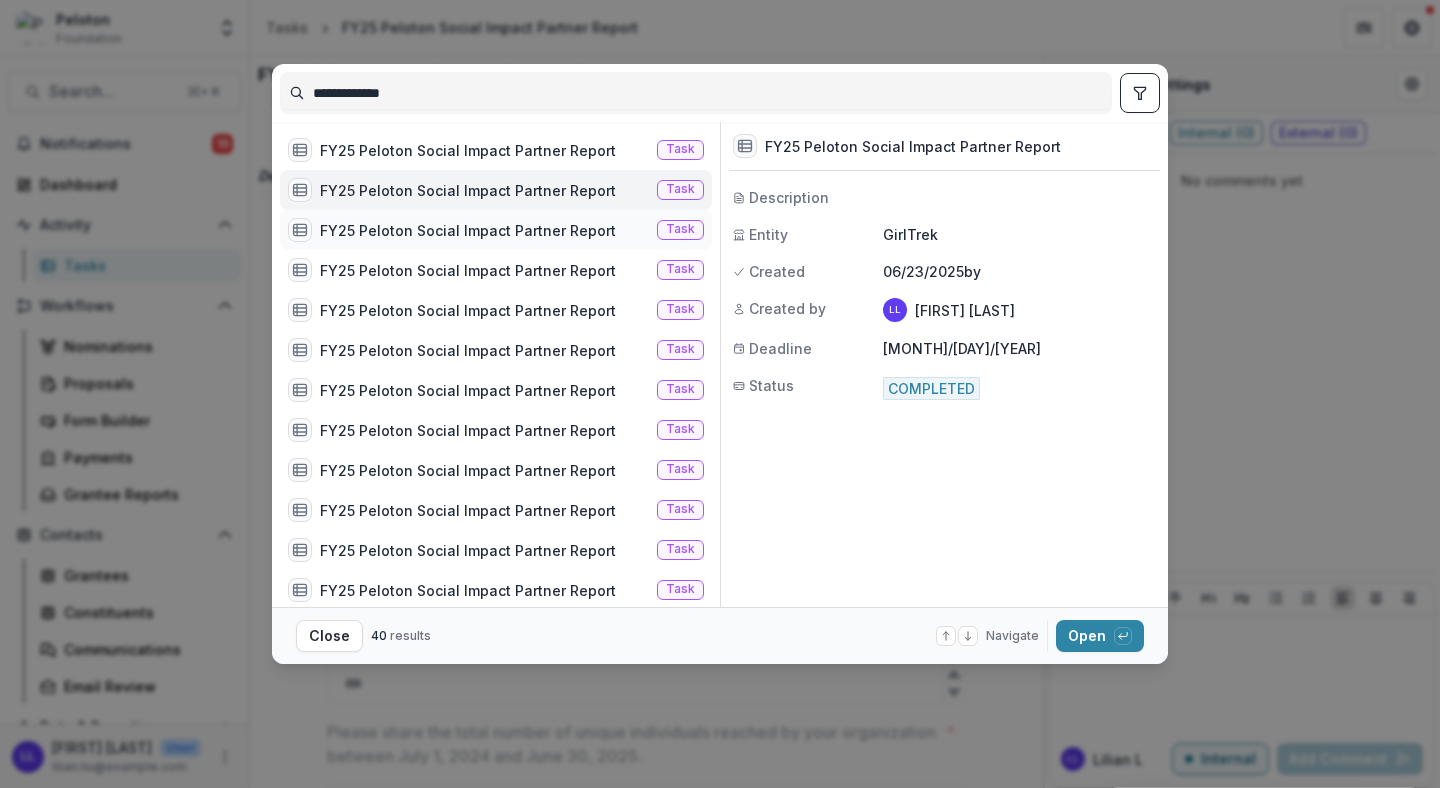 click on "FY25 Peloton Social Impact Partner Report Task" at bounding box center (496, 230) 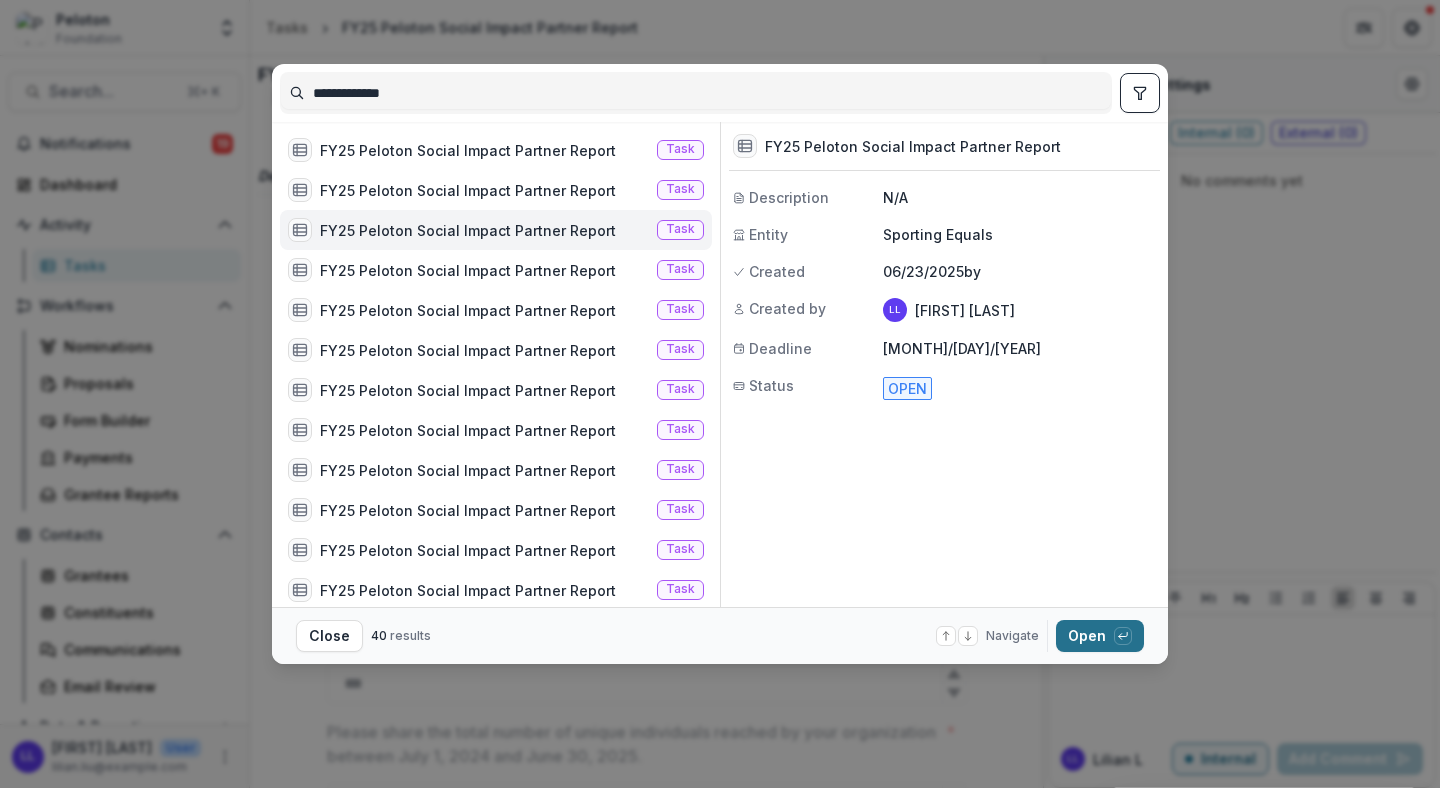click on "Open with enter key" at bounding box center (1100, 636) 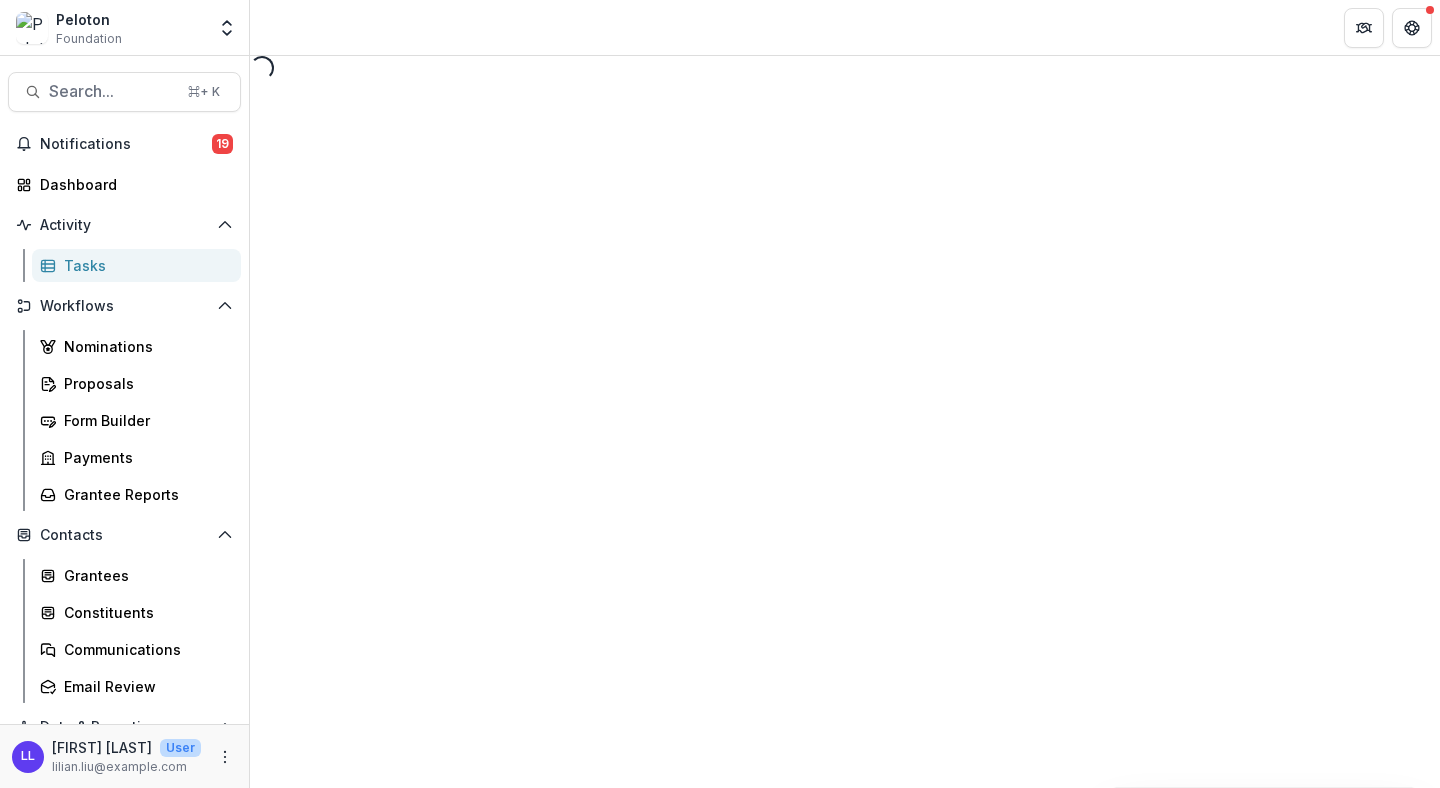 select on "********" 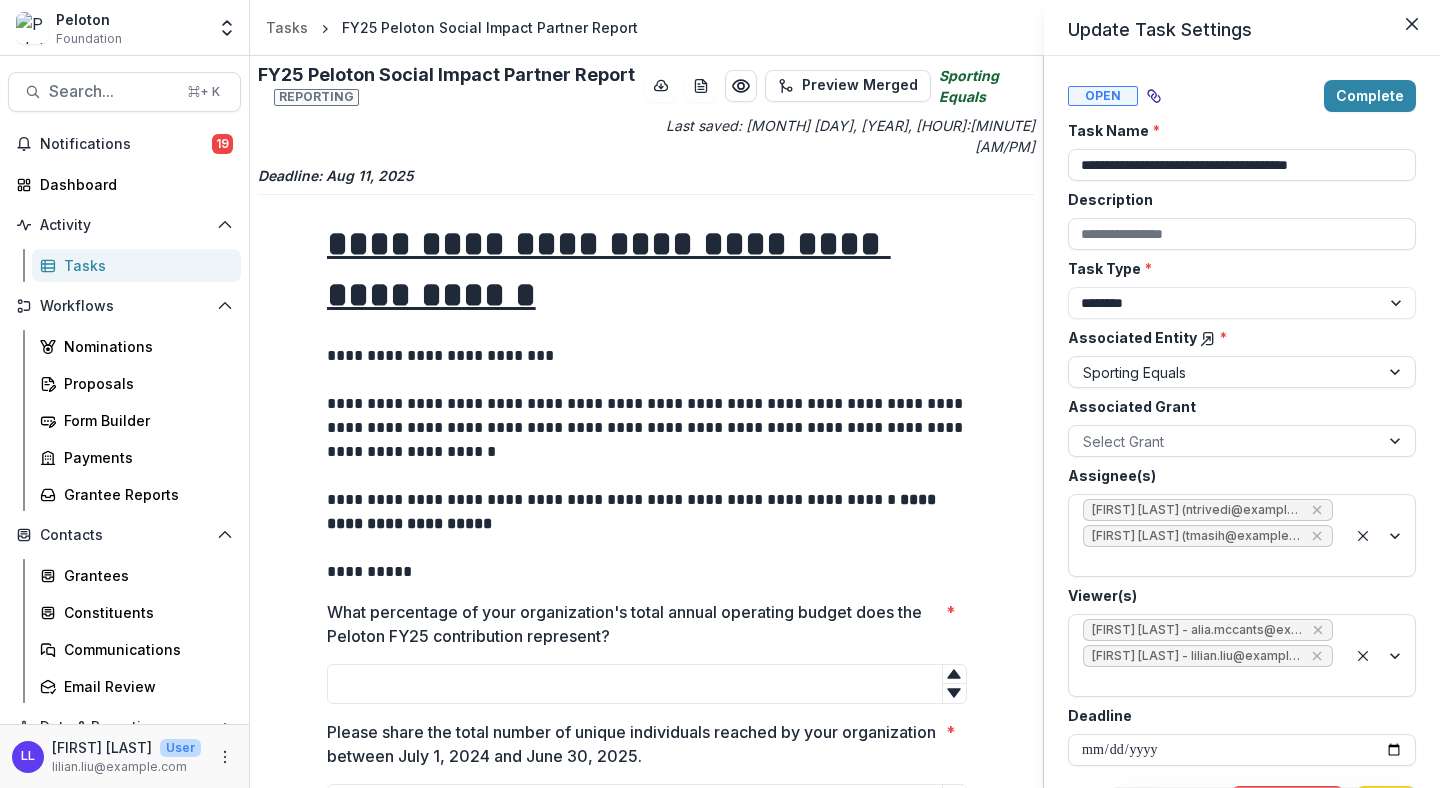 drag, startPoint x: 1041, startPoint y: 225, endPoint x: 1031, endPoint y: 335, distance: 110.45361 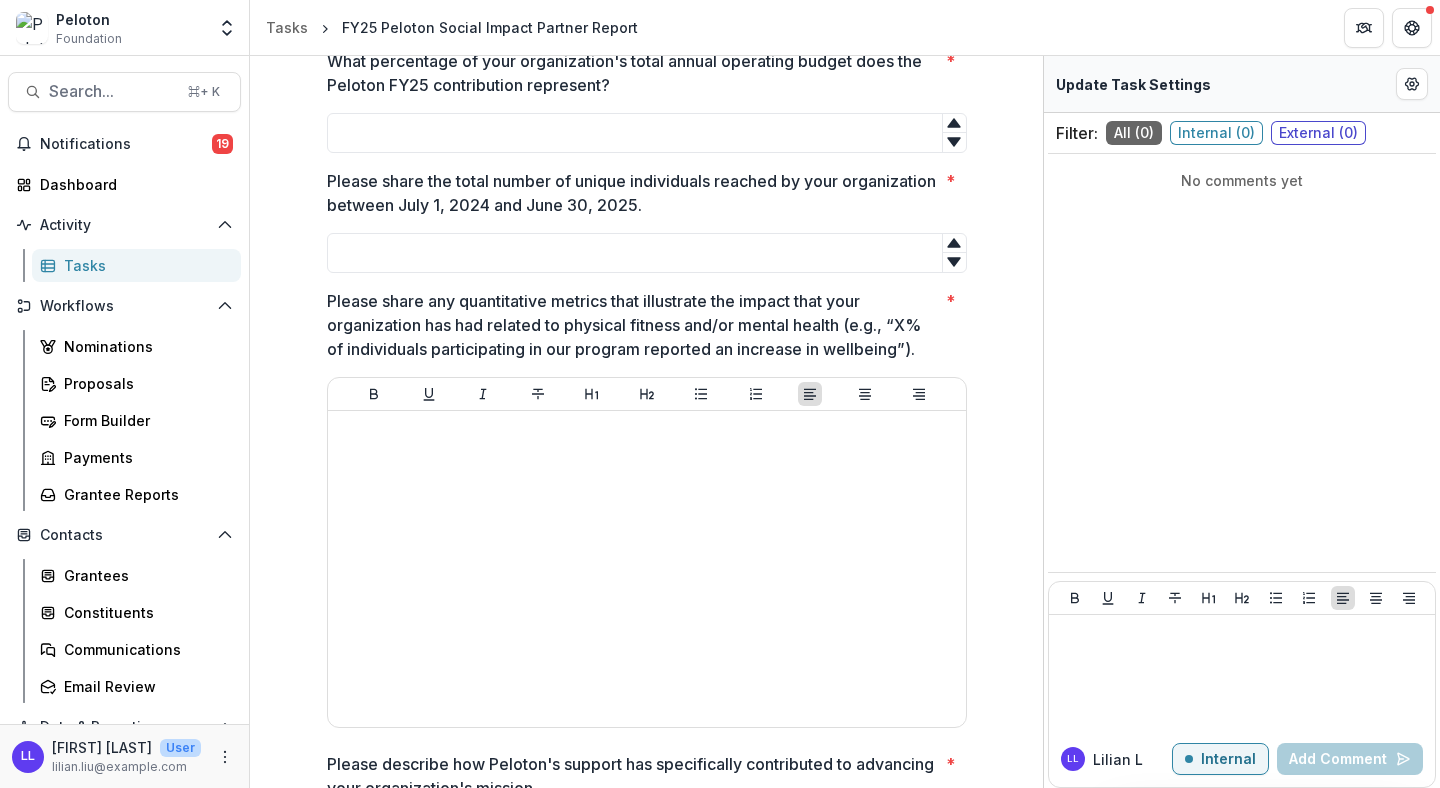 scroll, scrollTop: 0, scrollLeft: 0, axis: both 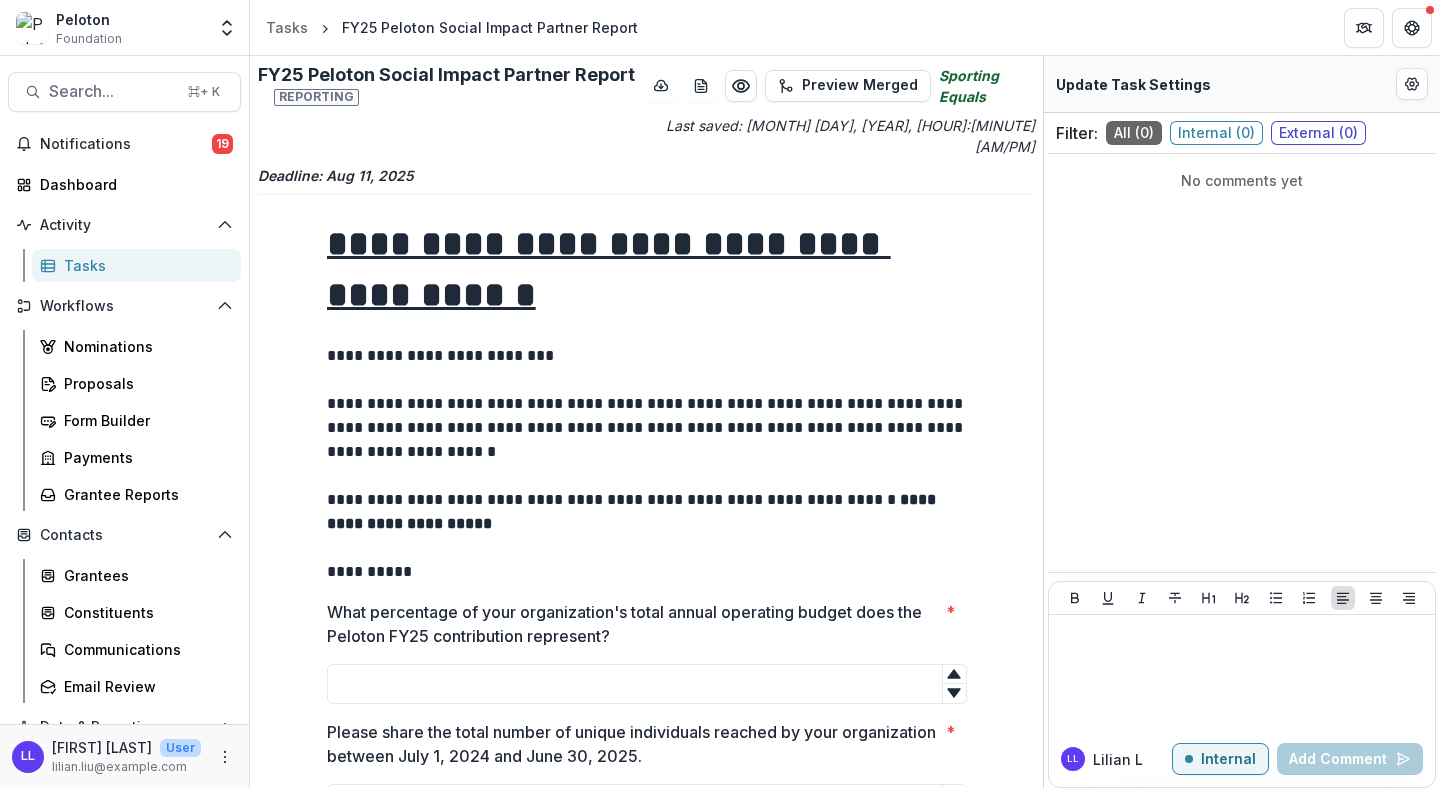 click on "**********" at bounding box center (647, 269) 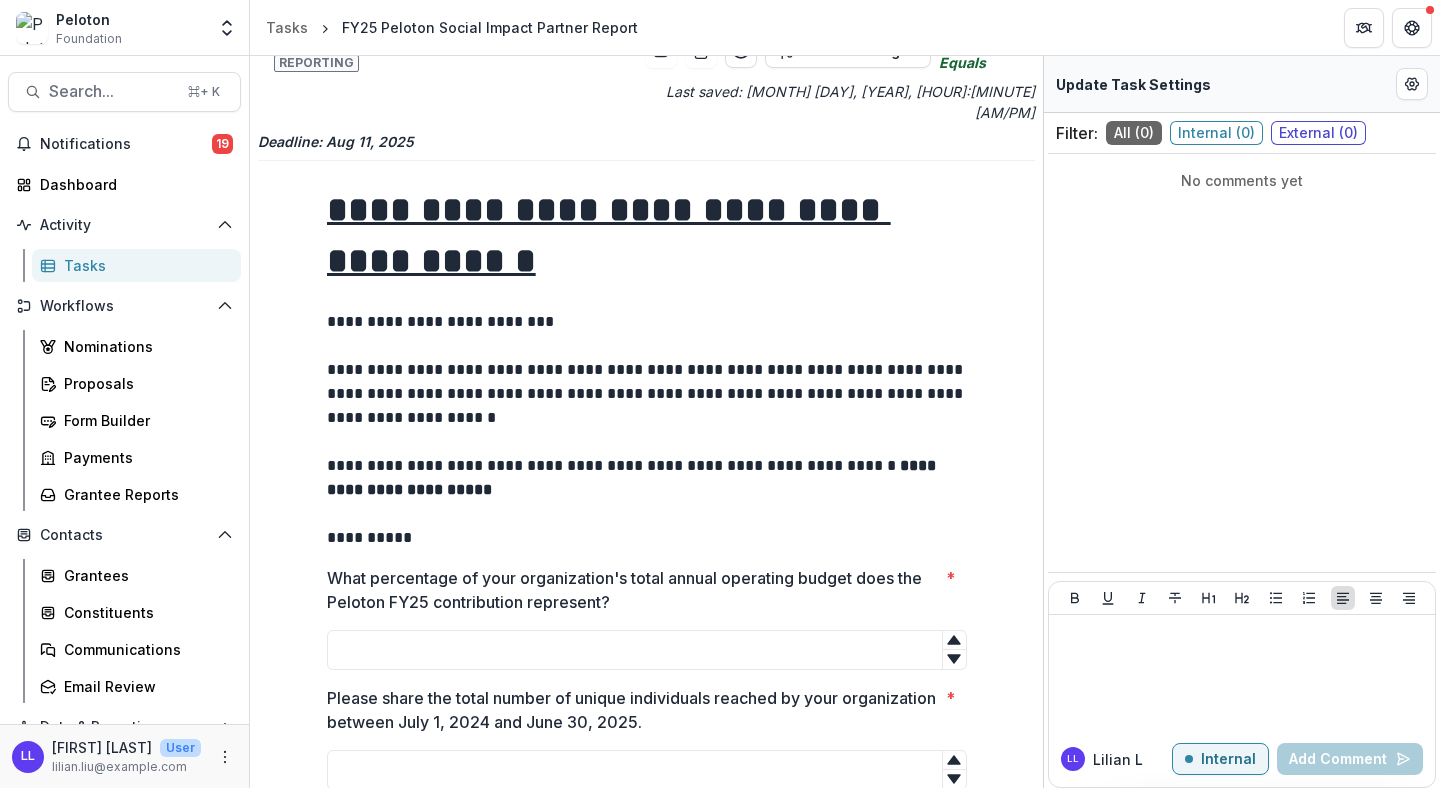 scroll, scrollTop: 0, scrollLeft: 0, axis: both 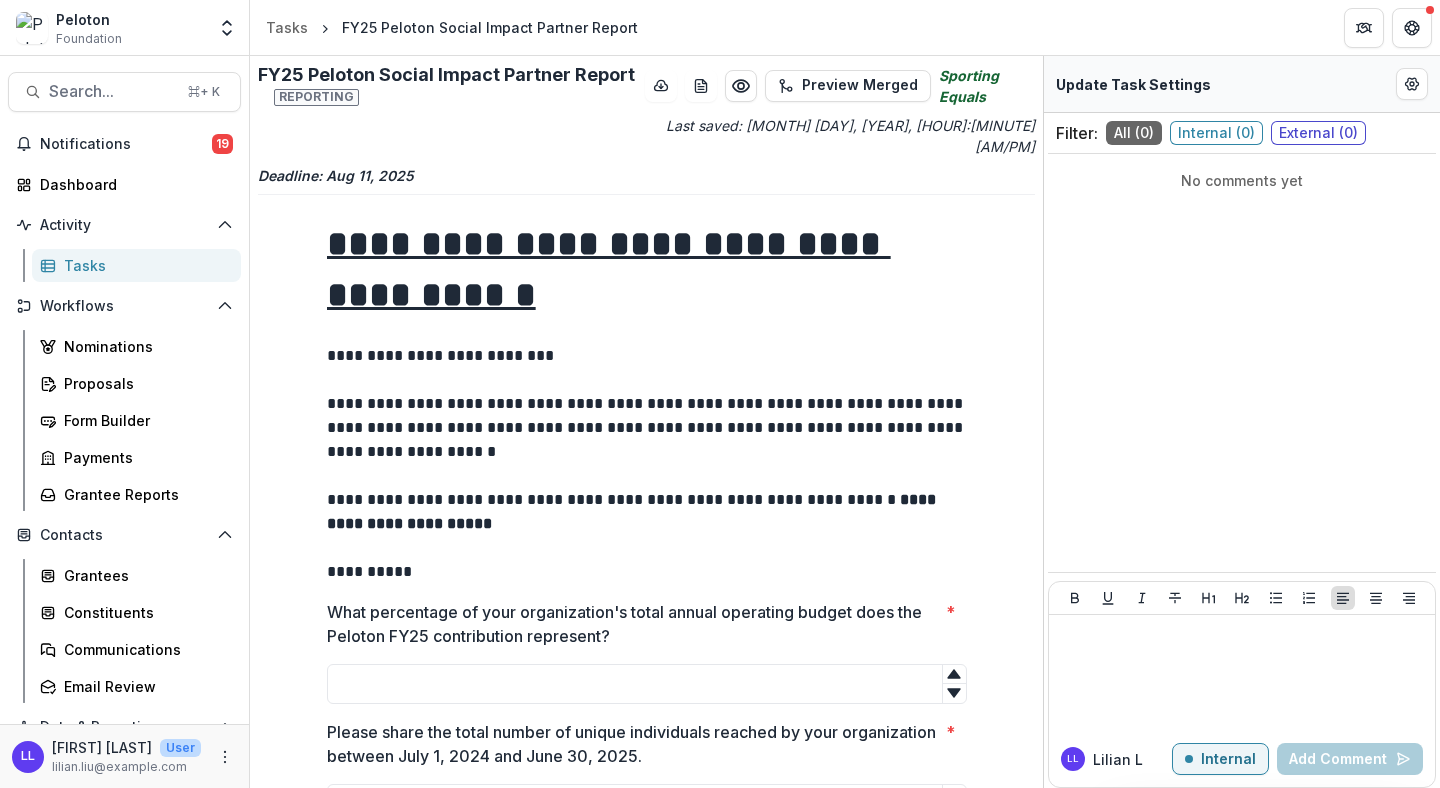 click on "Tasks" at bounding box center [136, 265] 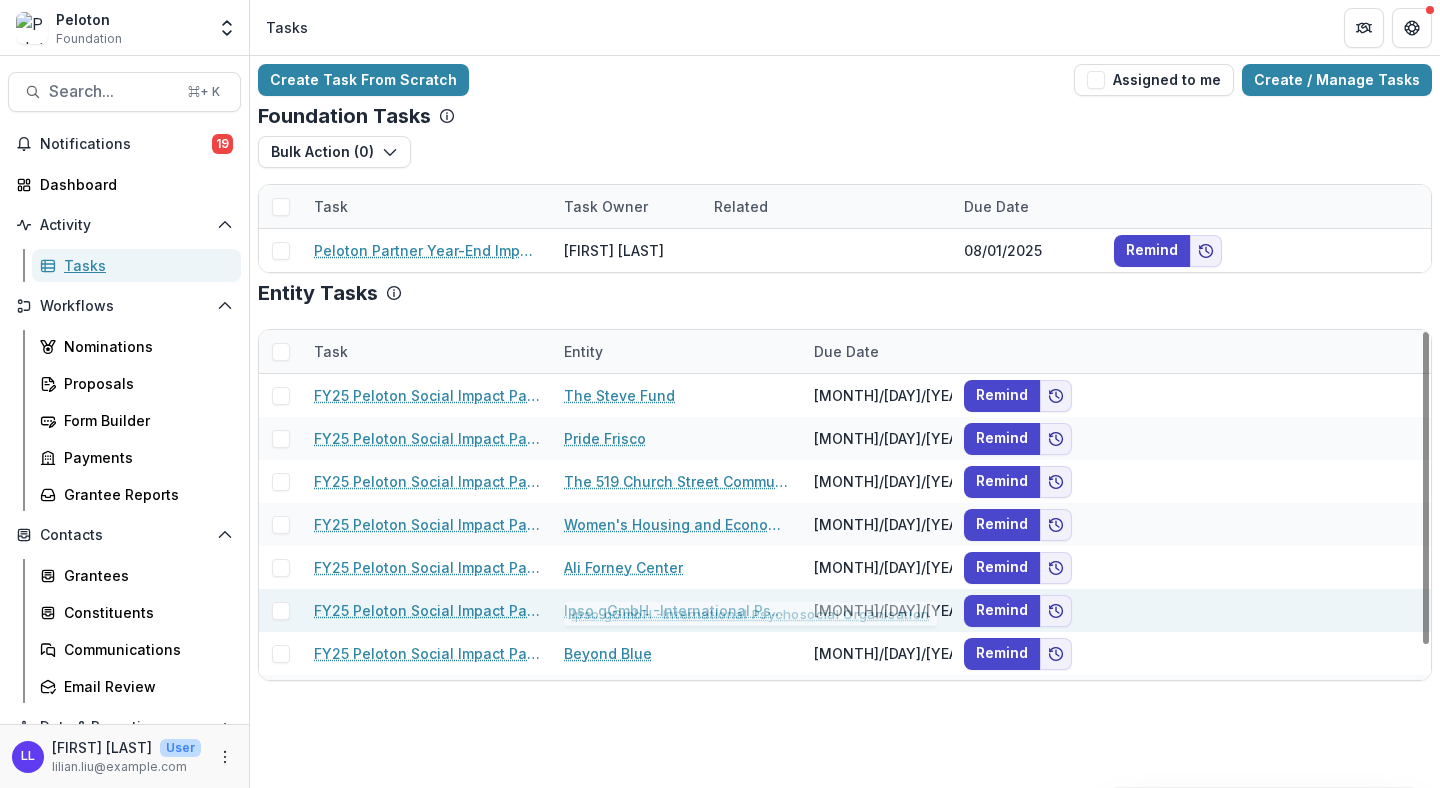 scroll, scrollTop: 38, scrollLeft: 0, axis: vertical 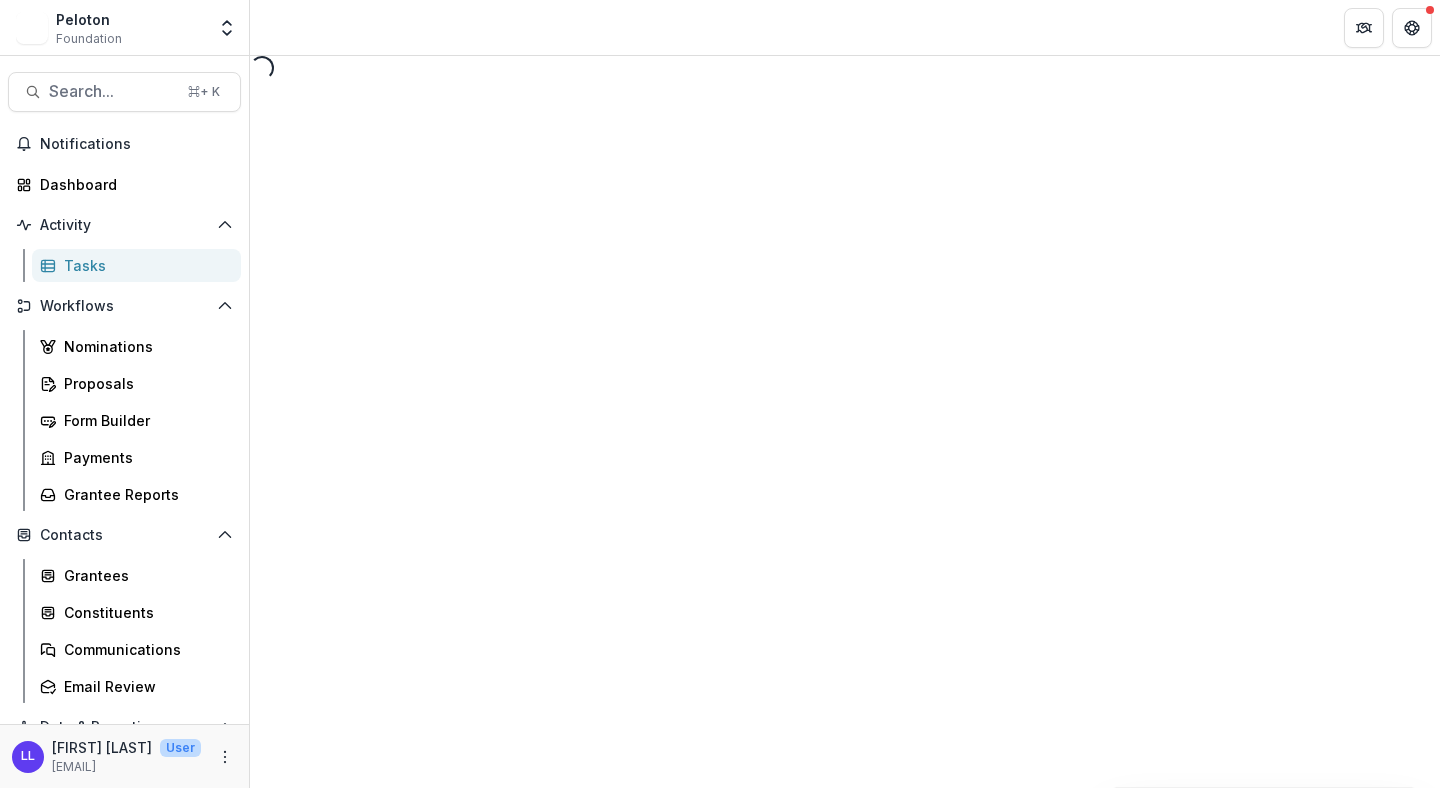 select on "********" 